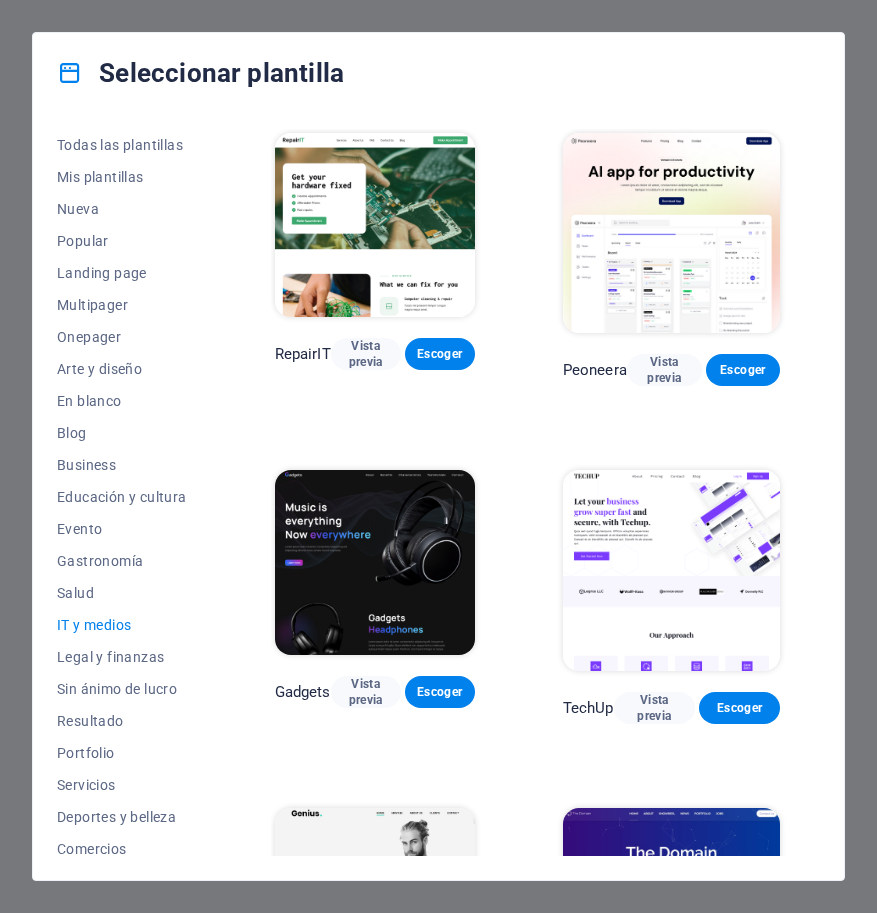 scroll, scrollTop: 0, scrollLeft: 0, axis: both 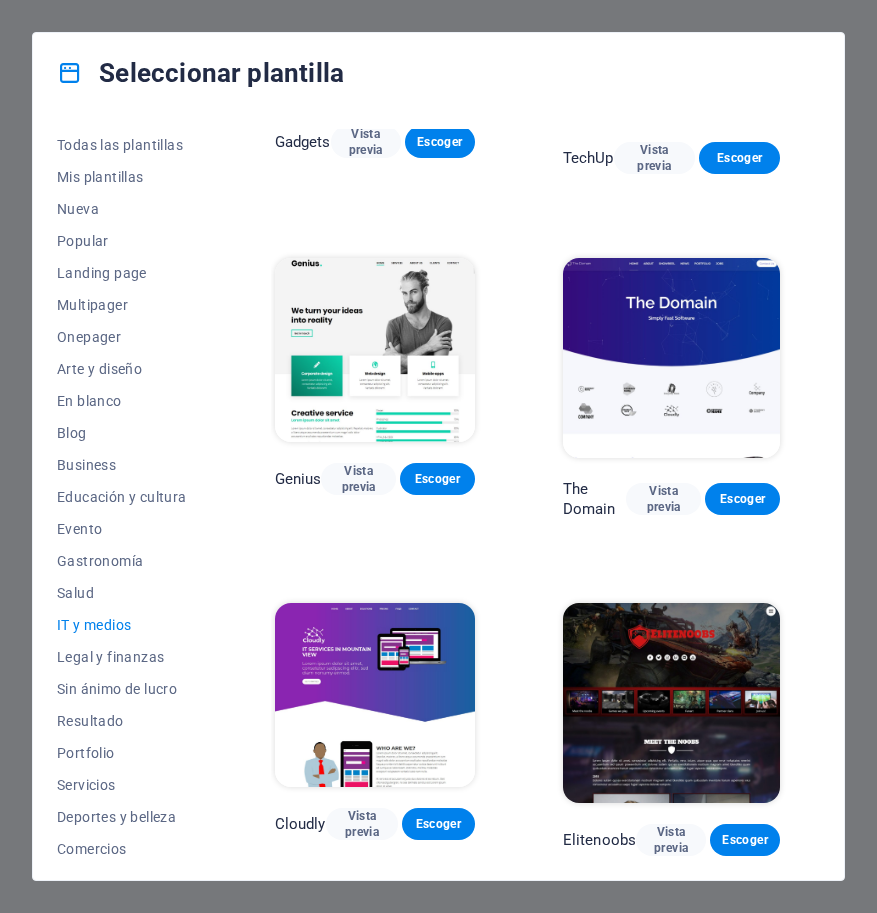 click on "Seleccionar plantilla Todas las plantillas Mis plantillas Nueva Popular Landing page Multipager Onepager Arte y diseño En blanco Blog Business Educación y cultura Evento Gastronomía Salud IT y medios Legal y finanzas Sin ánimo de lucro Resultado Portfolio Servicios Deportes y belleza Comercios Viaje Wireframe RepairIT Vista previa Escoger Peoneera Vista previa Escoger MakeIt Agency Vista previa Escoger Gadgets Vista previa Escoger TechUp Vista previa Escoger Data Systems Vista previa Escoger Genius Vista previa Escoger The Domain Vista previa Escoger Fullprint Vista previa Escoger Cloudly Vista previa Escoger Elitenoobs Vista previa Escoger Marketer Vista previa Escoger" at bounding box center (438, 456) 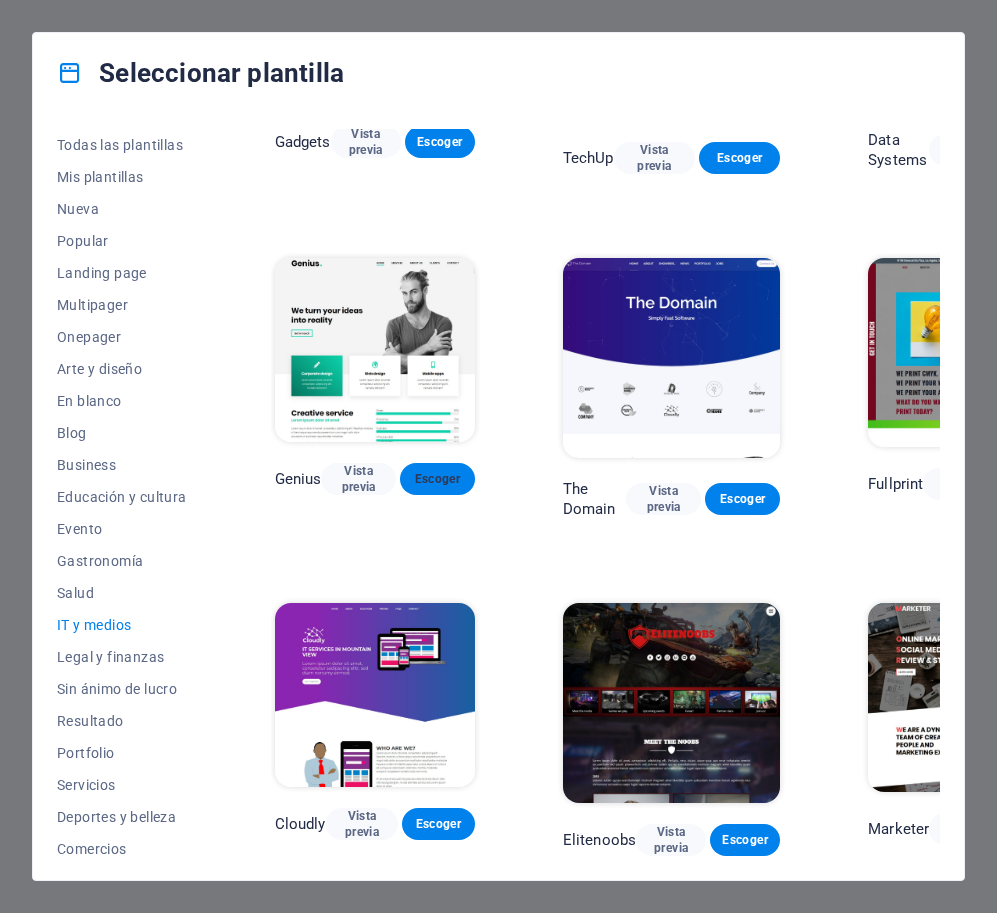 scroll, scrollTop: 555, scrollLeft: 0, axis: vertical 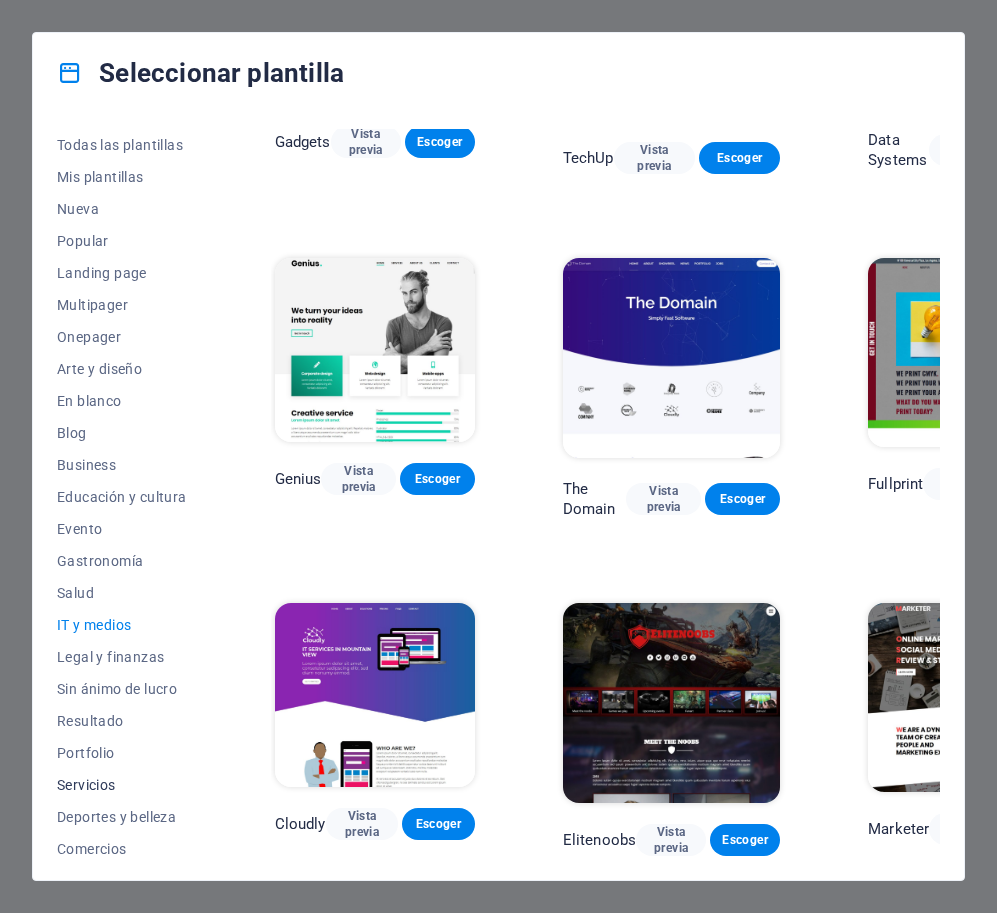 click on "Servicios" at bounding box center [122, 785] 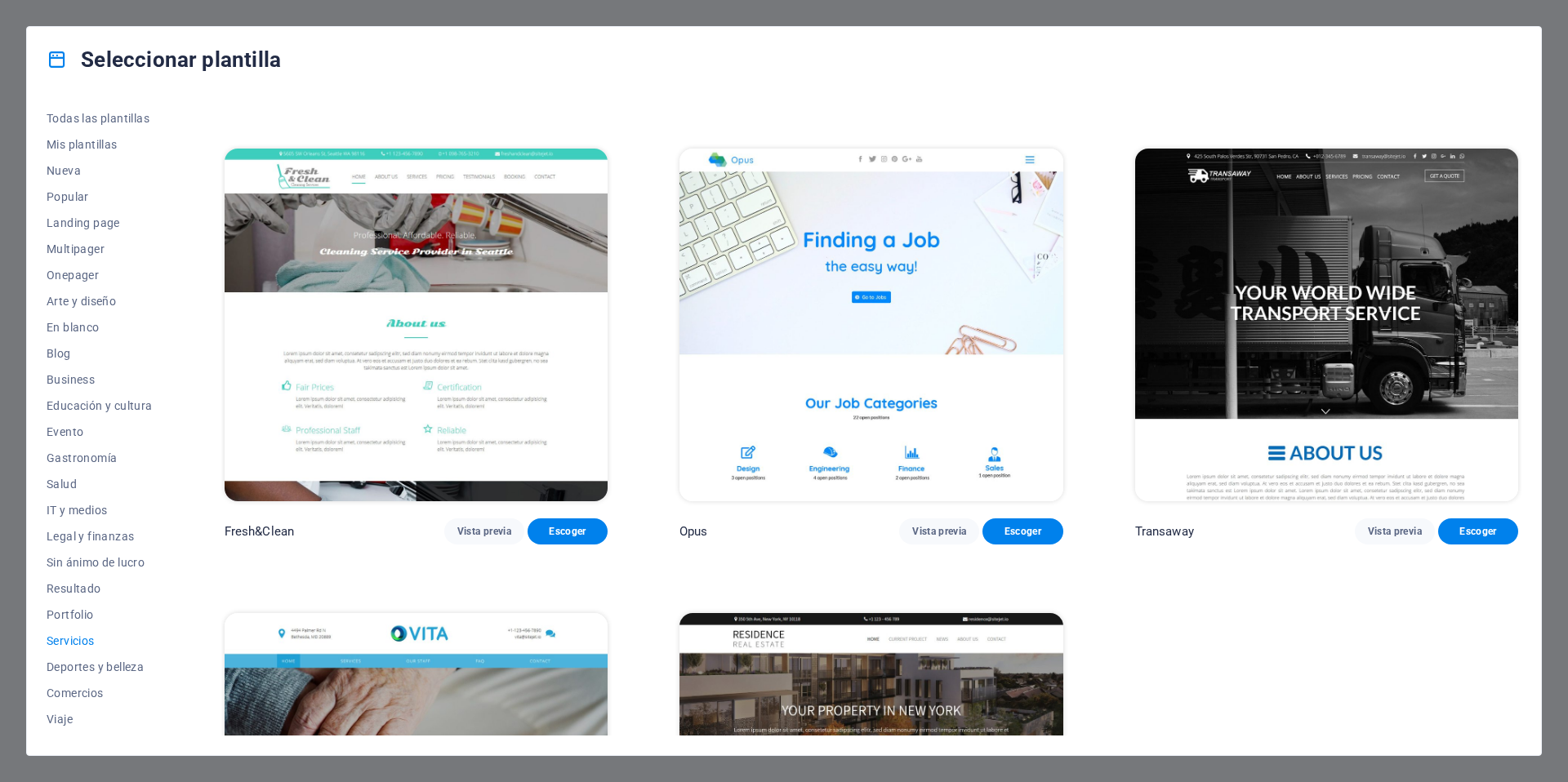 scroll, scrollTop: 2132, scrollLeft: 0, axis: vertical 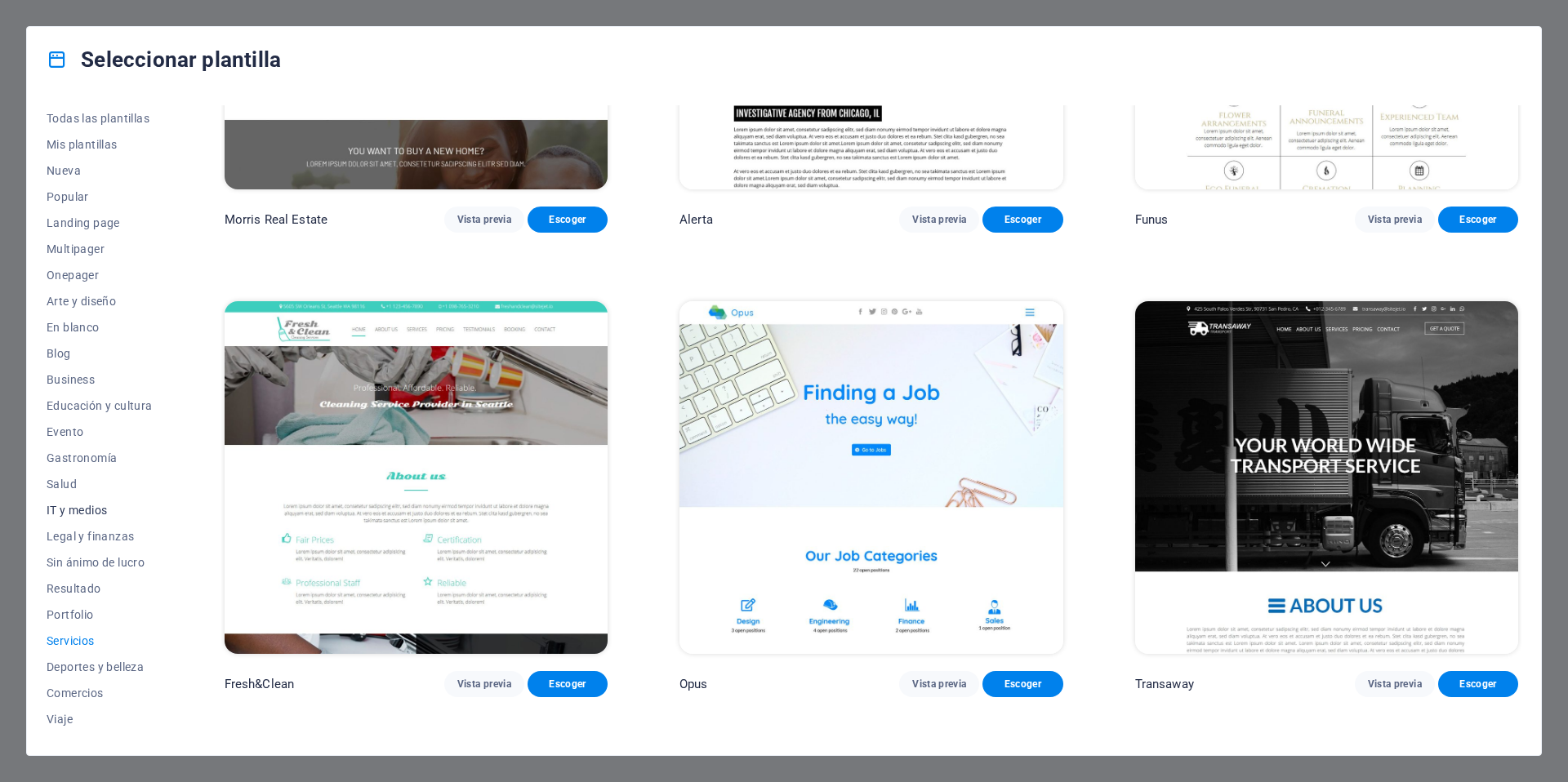 click on "IT y medios" at bounding box center [100, 510] 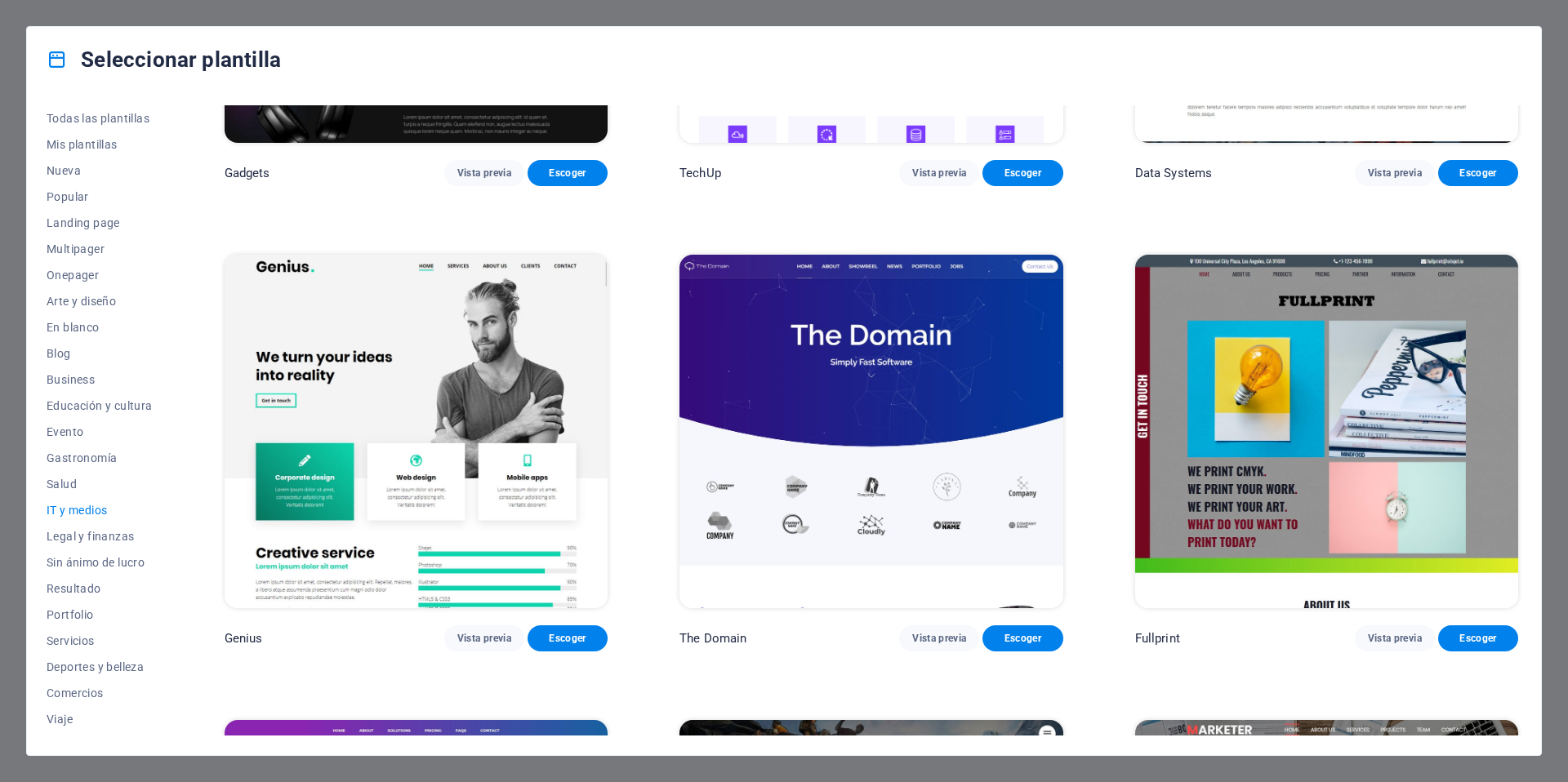 scroll, scrollTop: 1157, scrollLeft: 0, axis: vertical 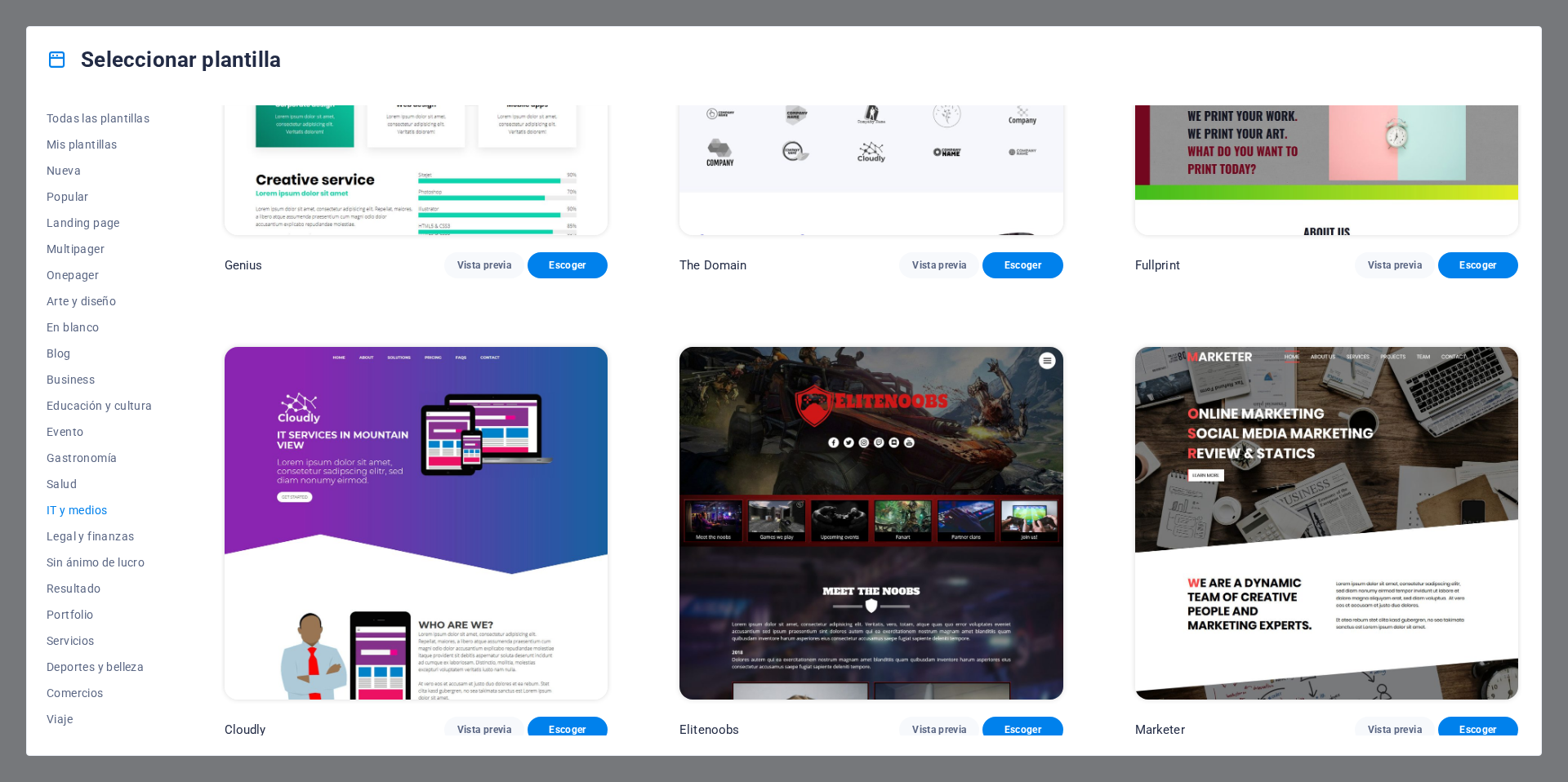 click at bounding box center [416, 523] 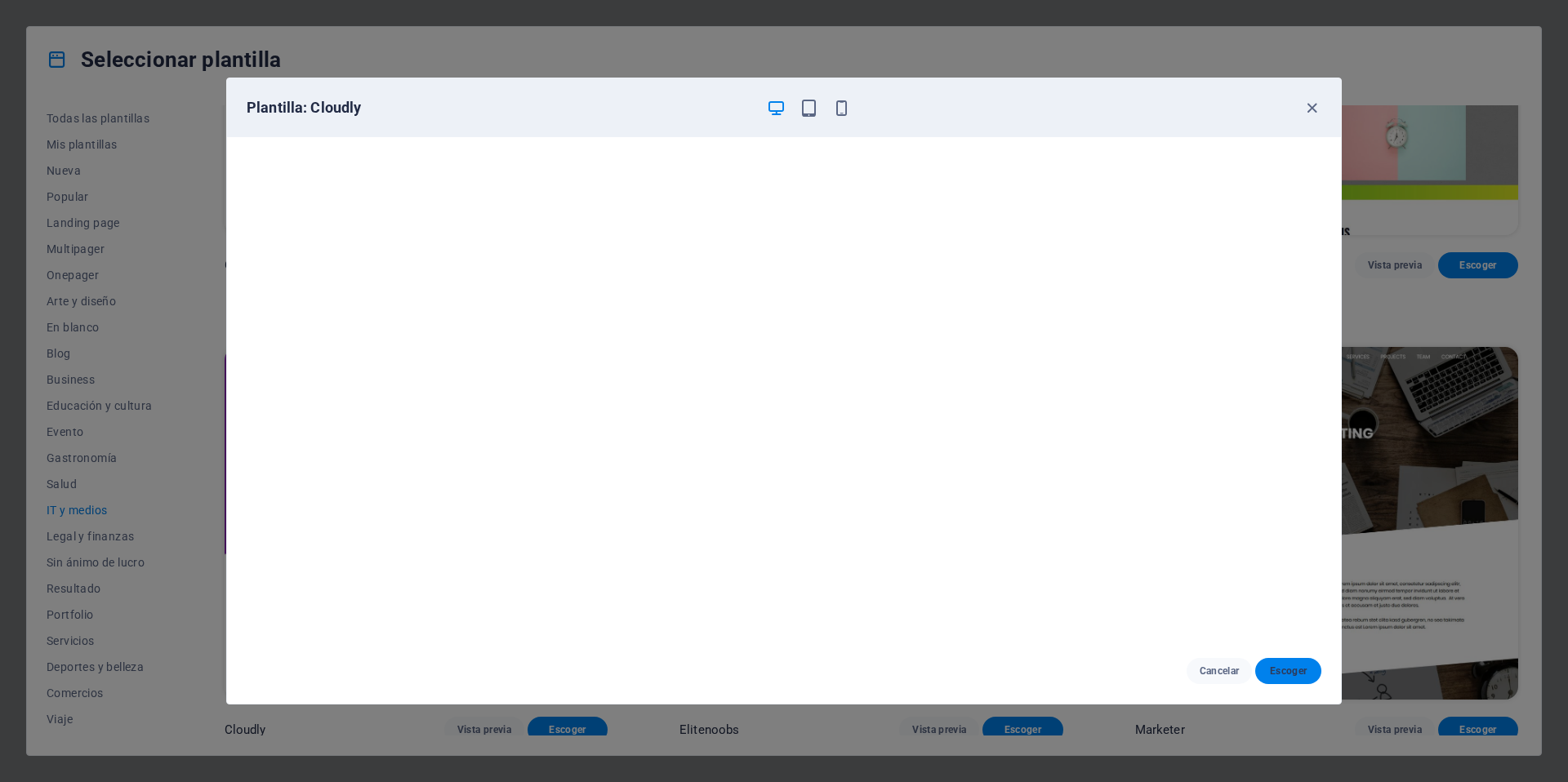 click on "Escoger" at bounding box center (1288, 671) 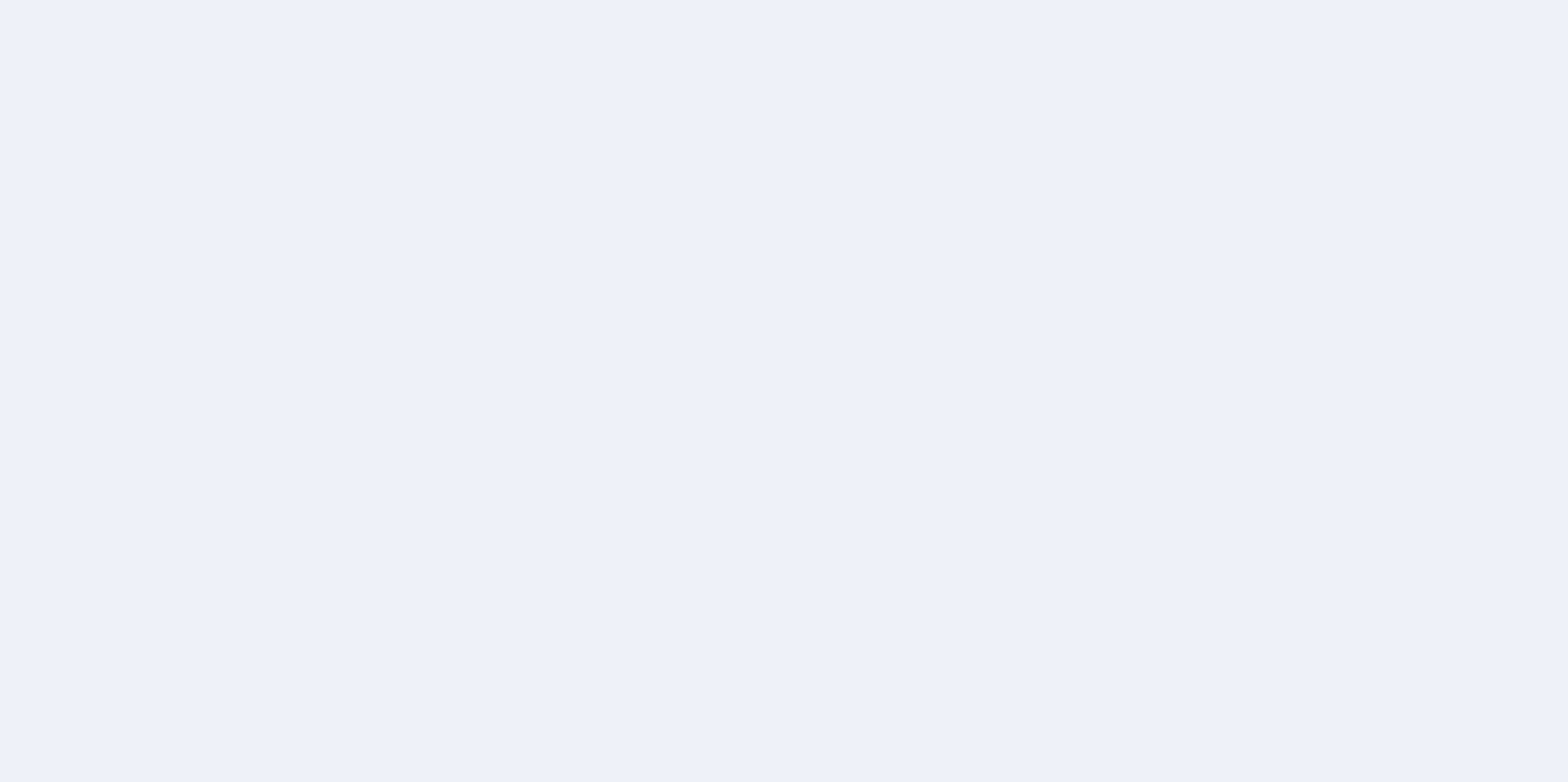 scroll, scrollTop: 0, scrollLeft: 0, axis: both 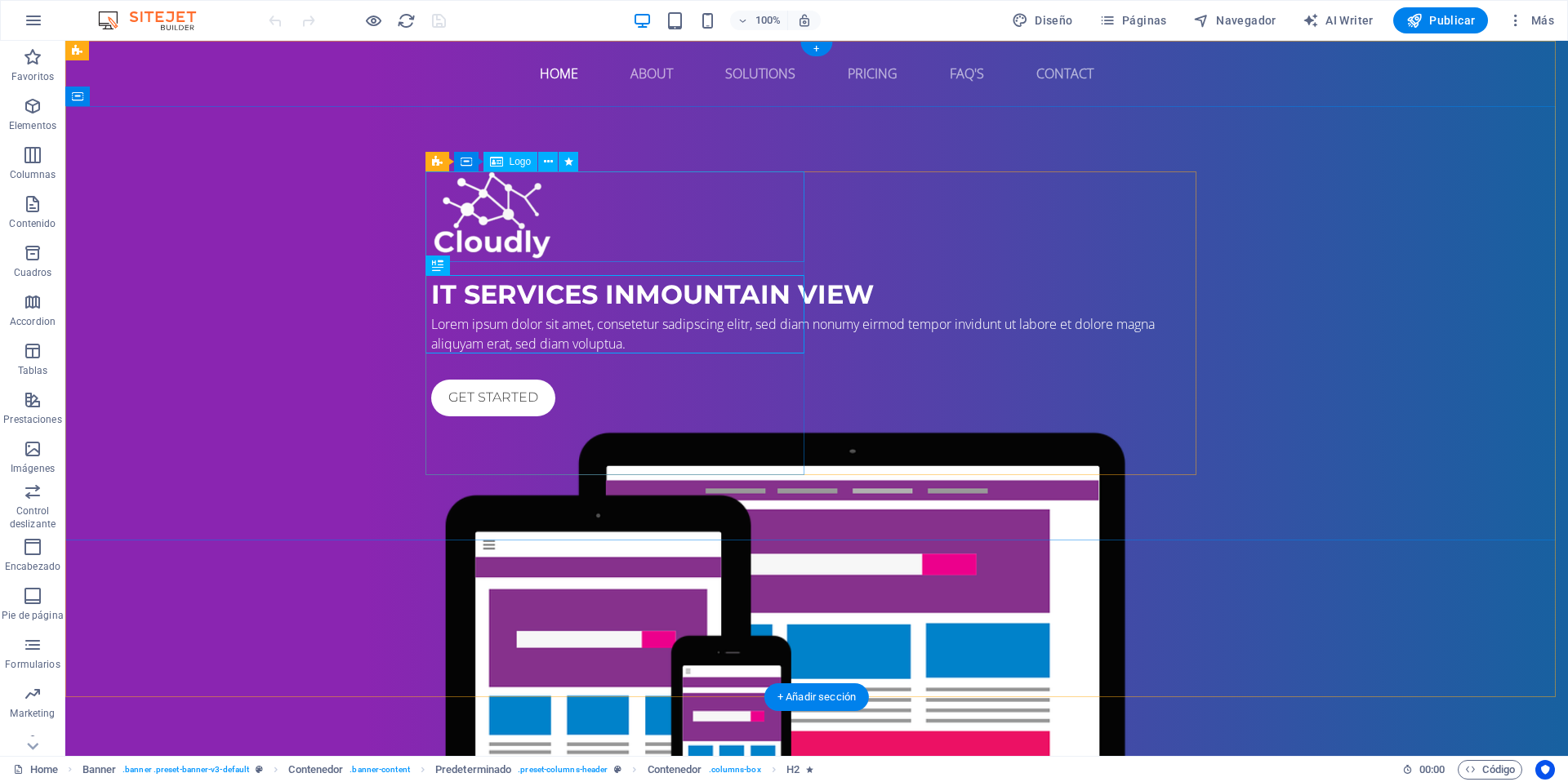 click at bounding box center [817, 216] 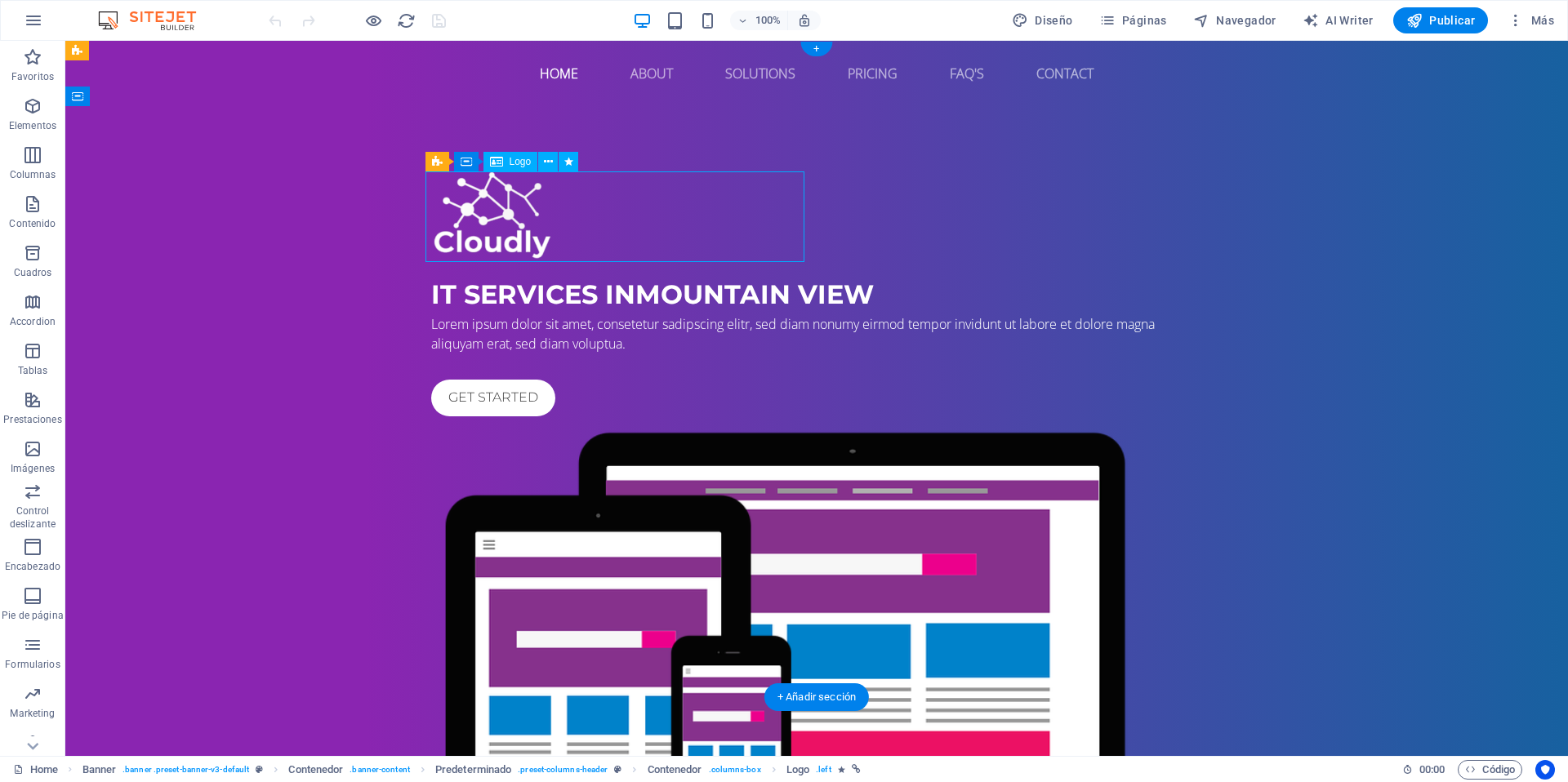 click at bounding box center (817, 216) 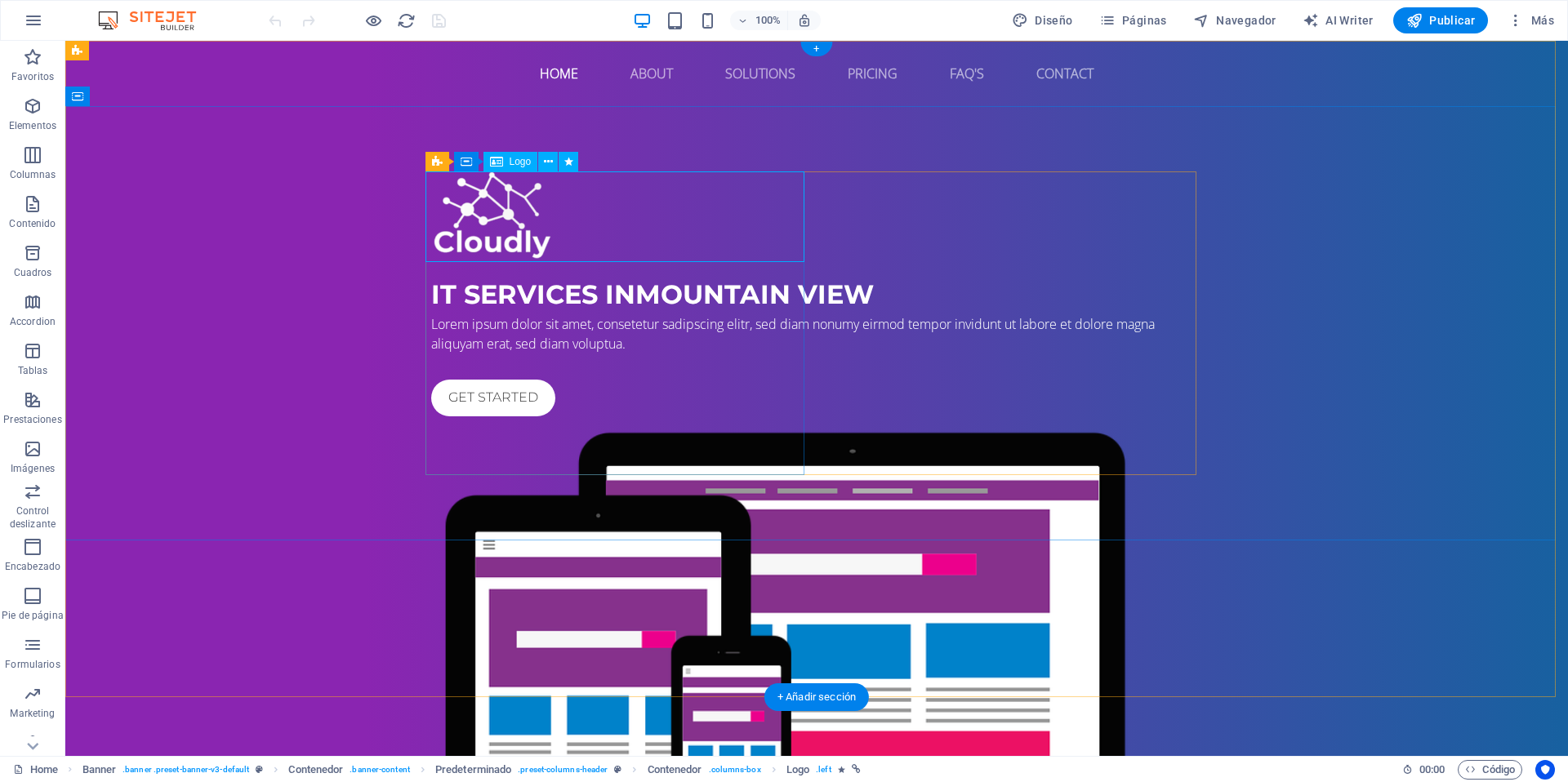 click at bounding box center [817, 216] 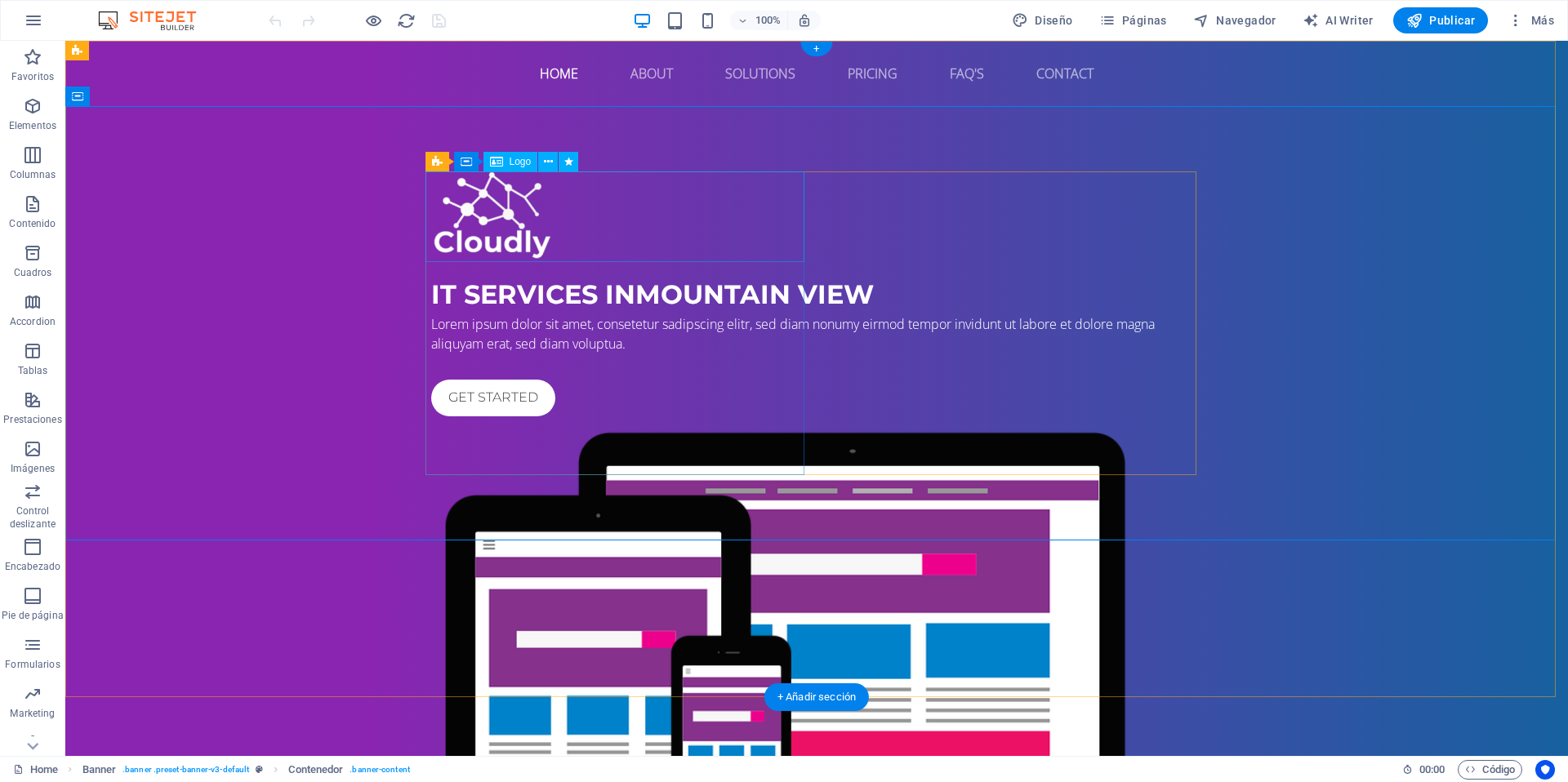 click at bounding box center [817, 216] 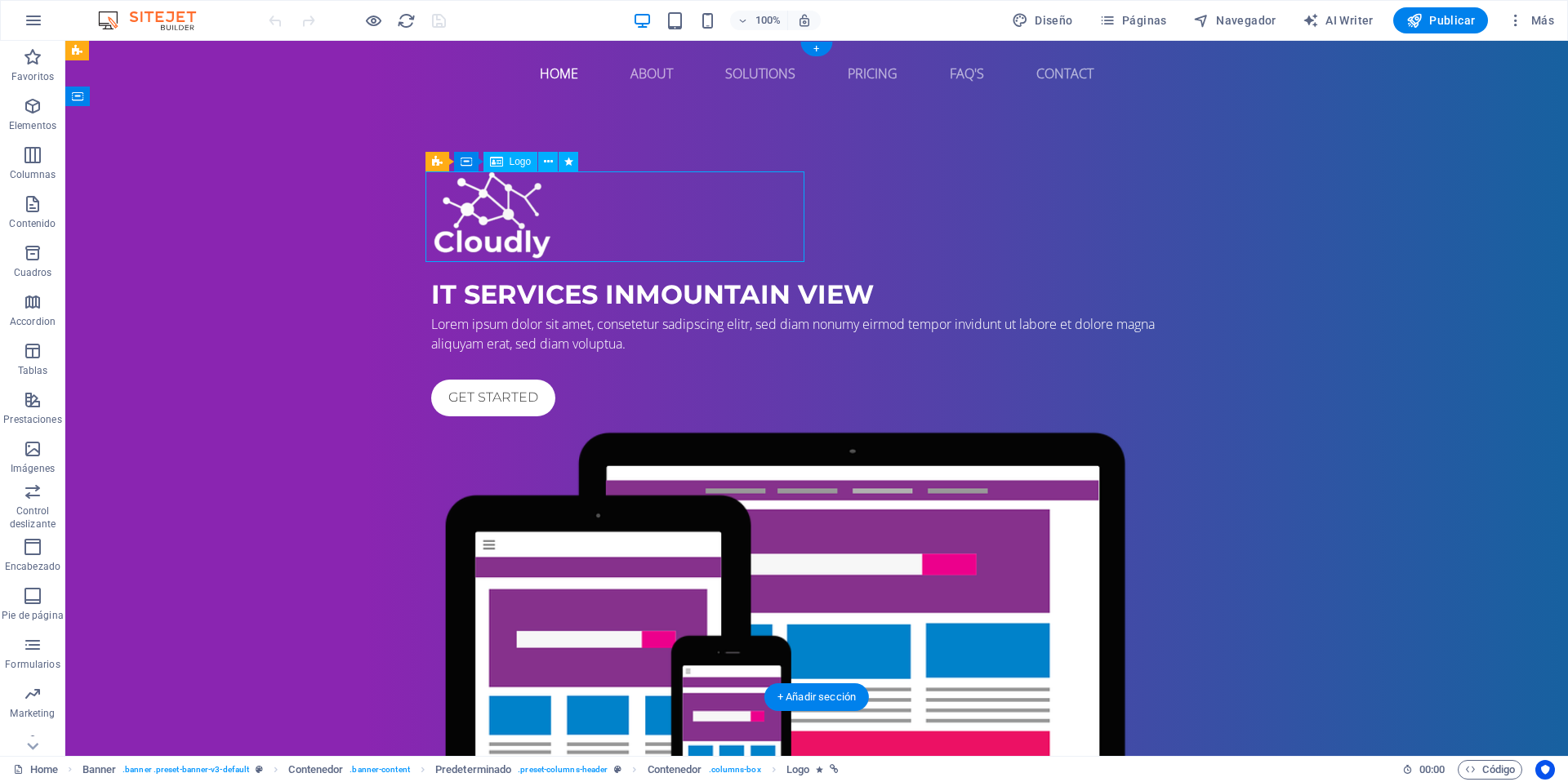 click at bounding box center (817, 216) 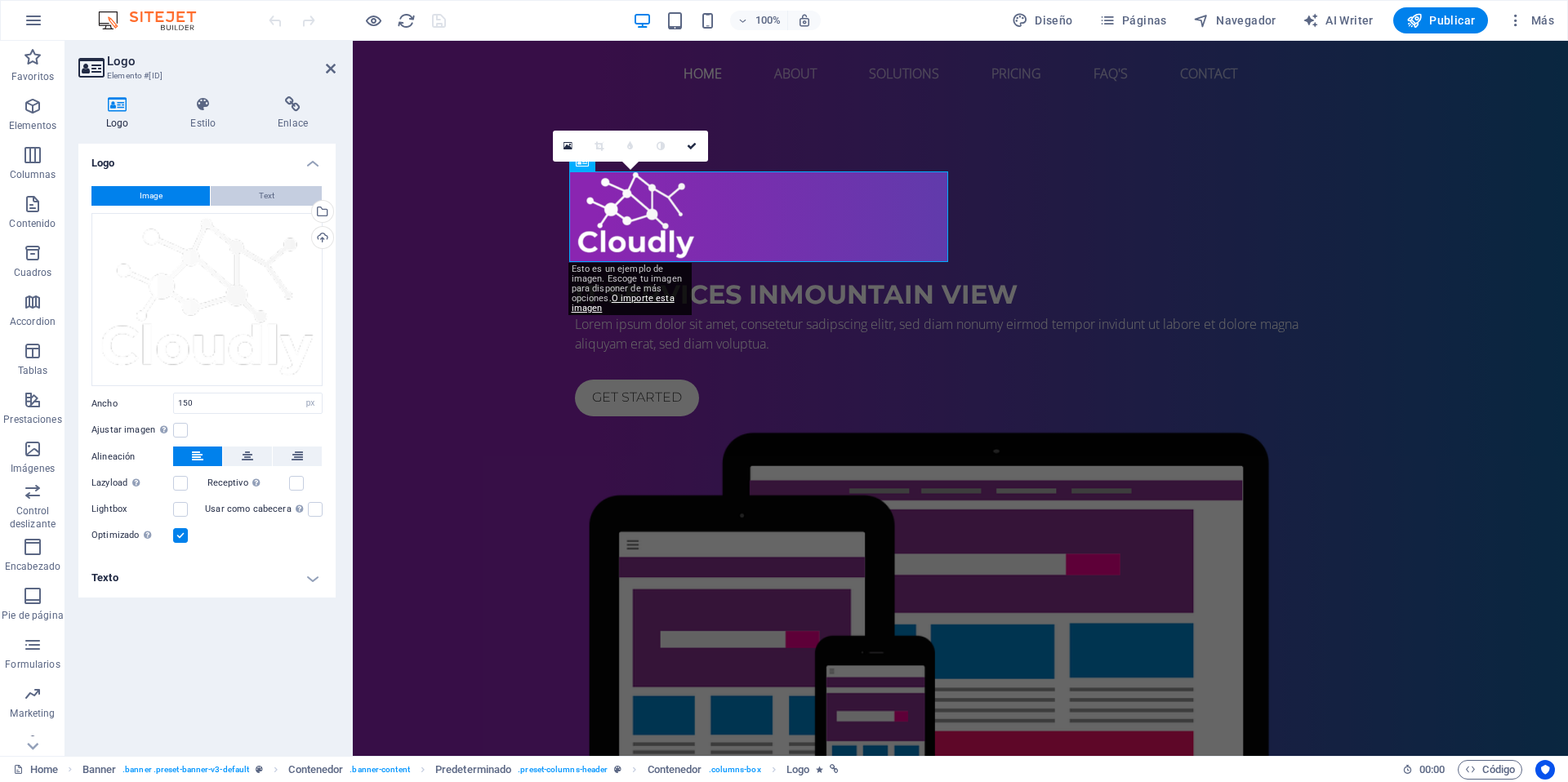 click on "Text" at bounding box center [266, 196] 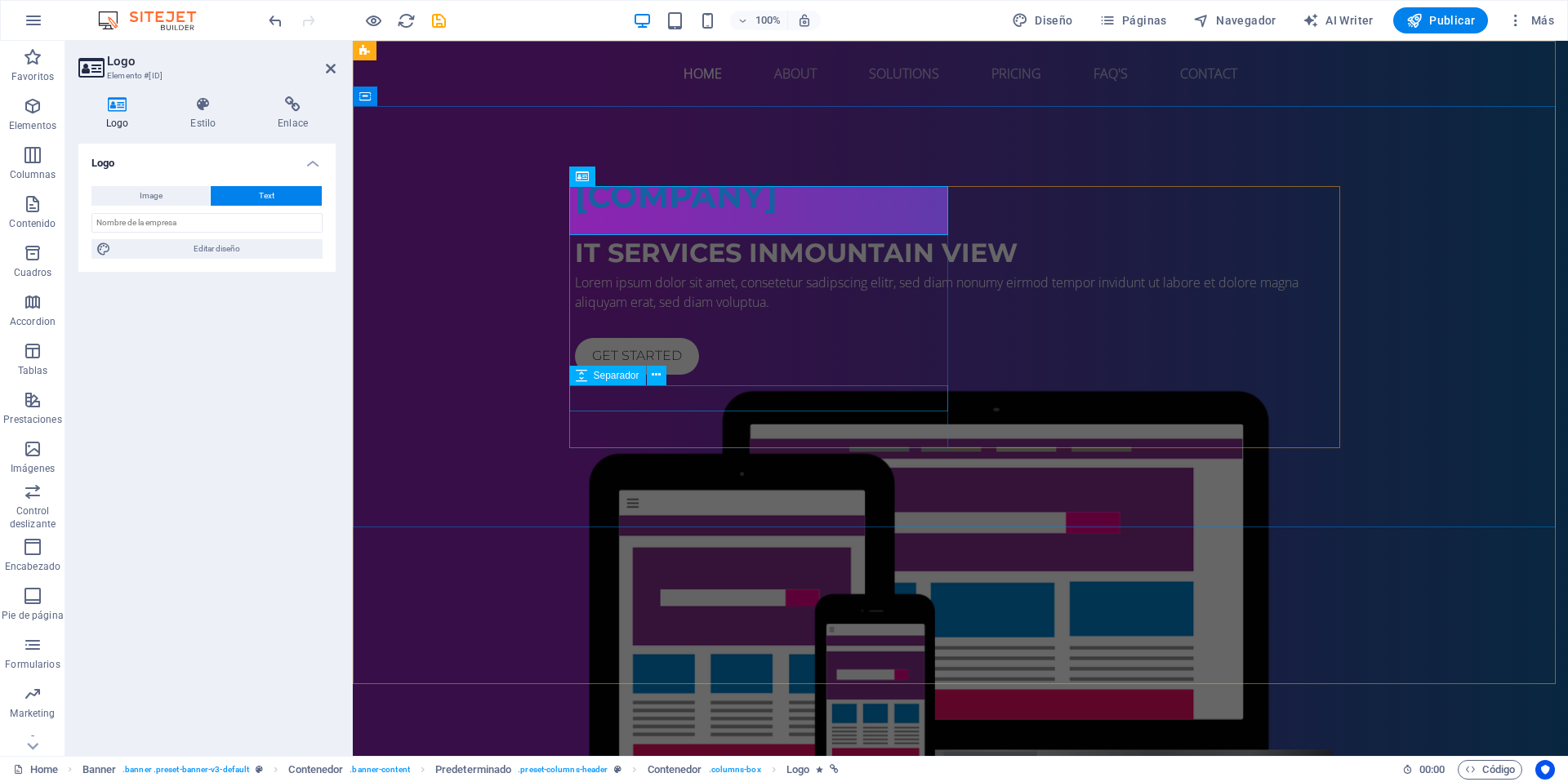 click at bounding box center (960, 325) 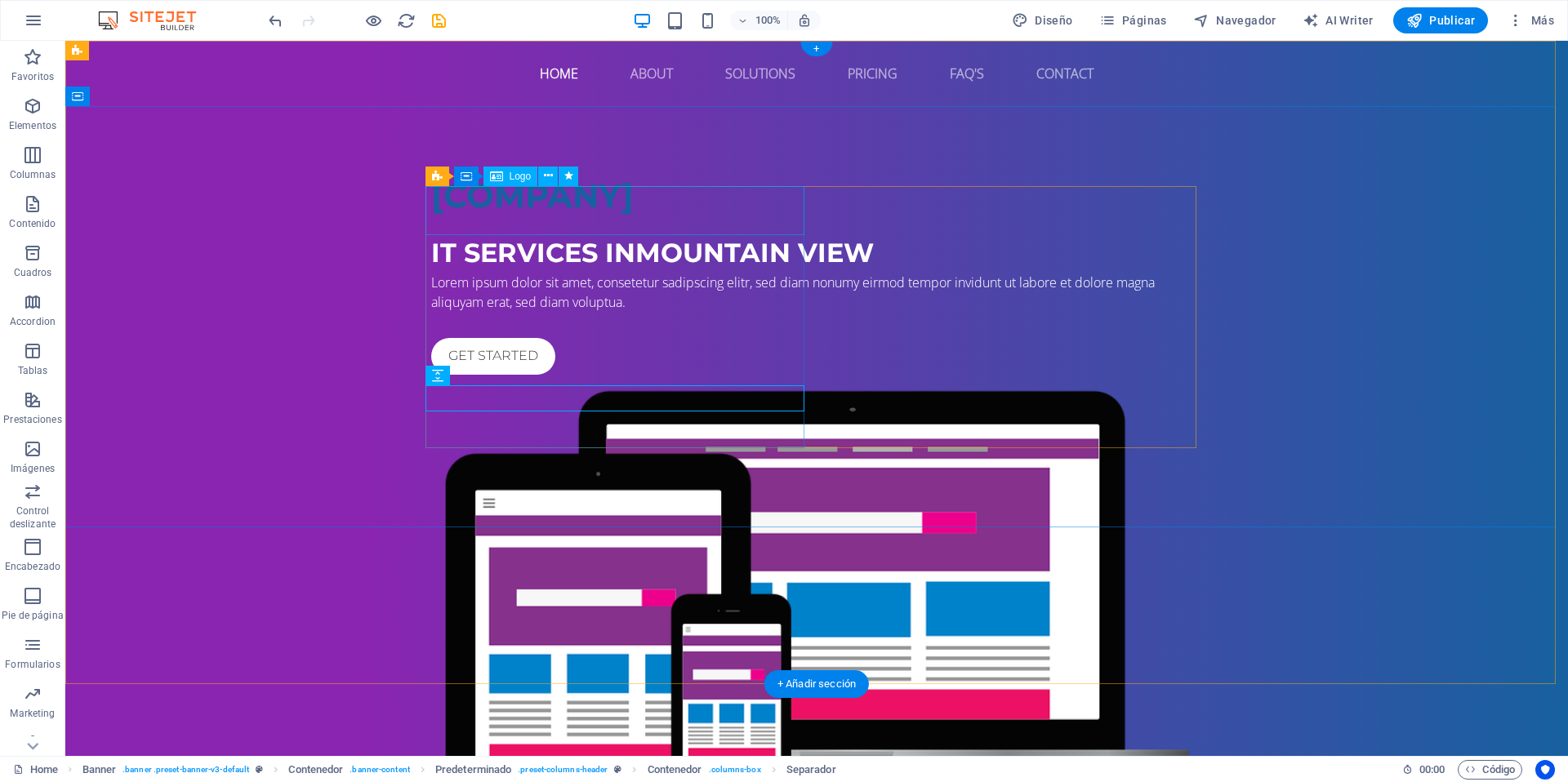 click on "[COMPANY]" at bounding box center [817, 196] 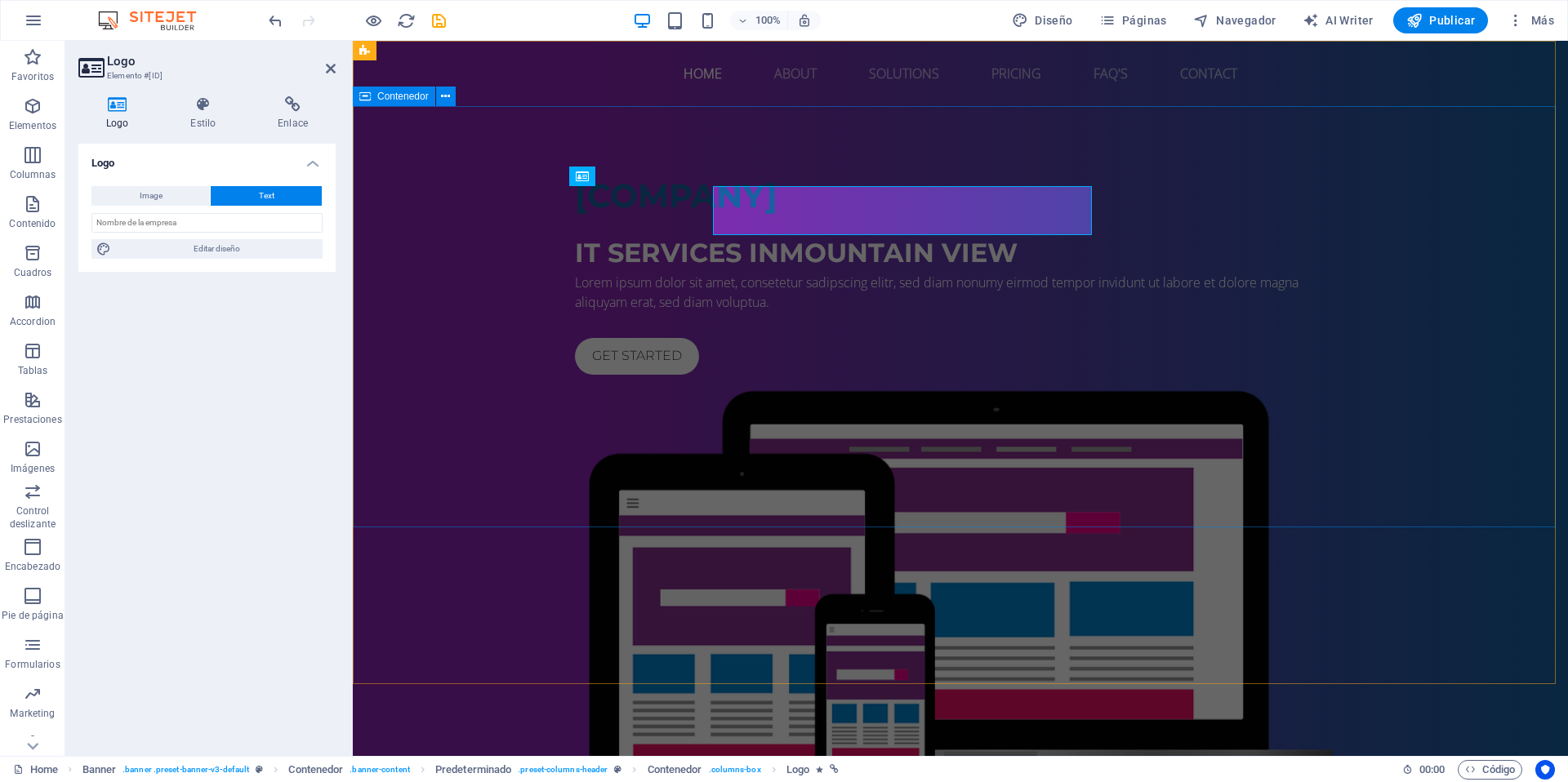 click on "[COMPANY] IT Services in [CITY] [LOREM IPSUM]" at bounding box center (960, 515) 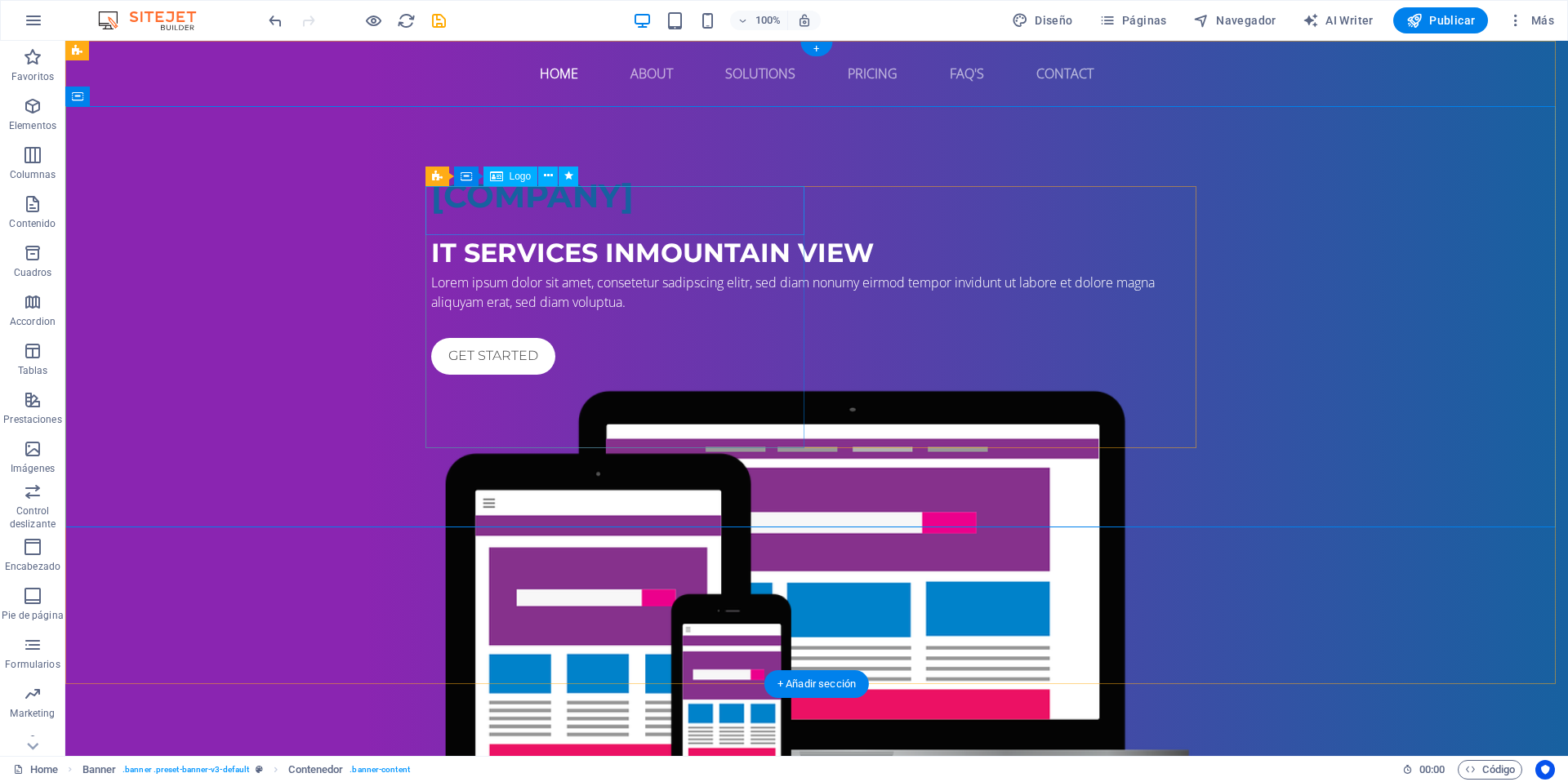click on "[COMPANY]" at bounding box center [817, 196] 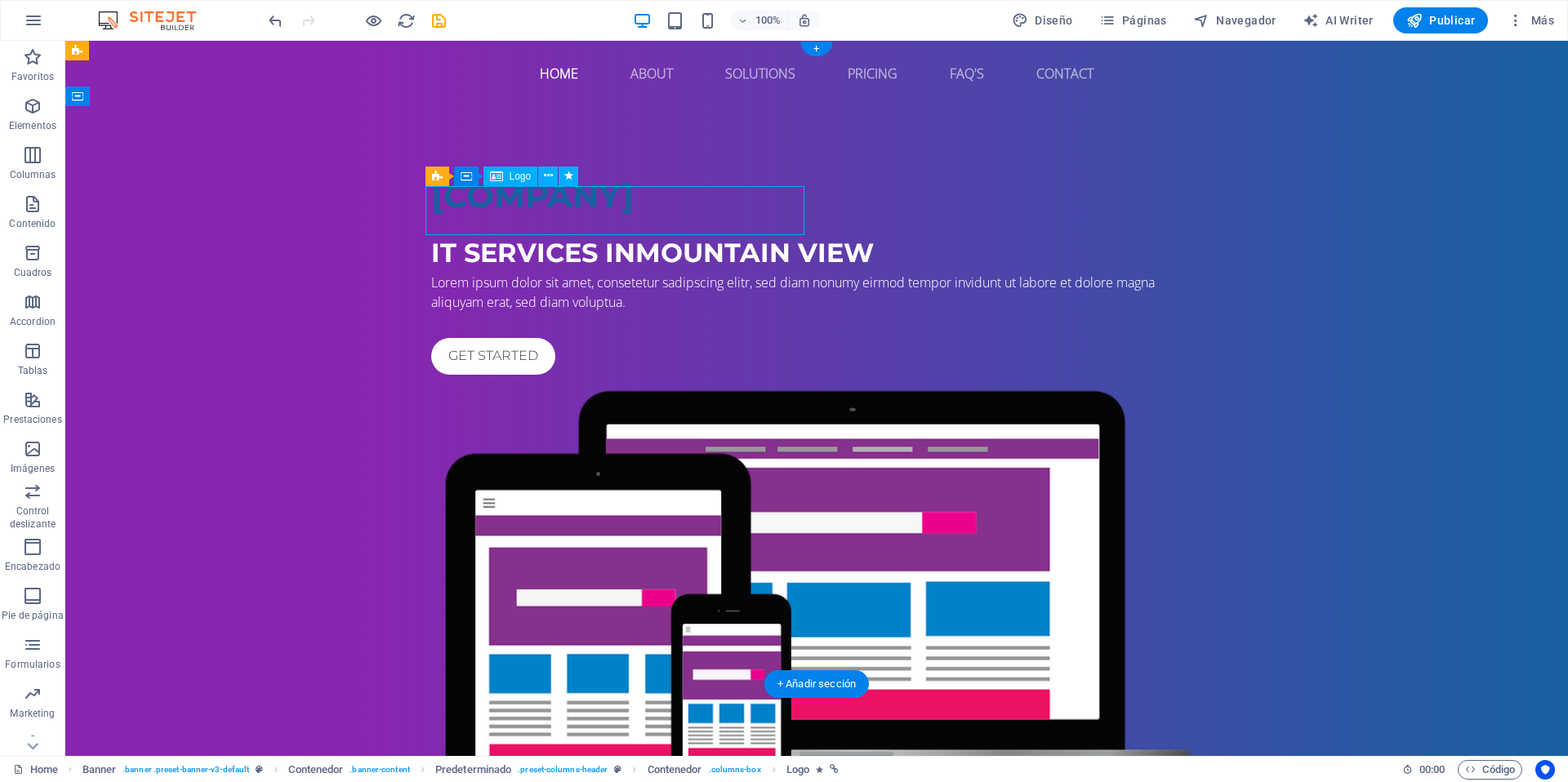 click on "[COMPANY]" at bounding box center [817, 196] 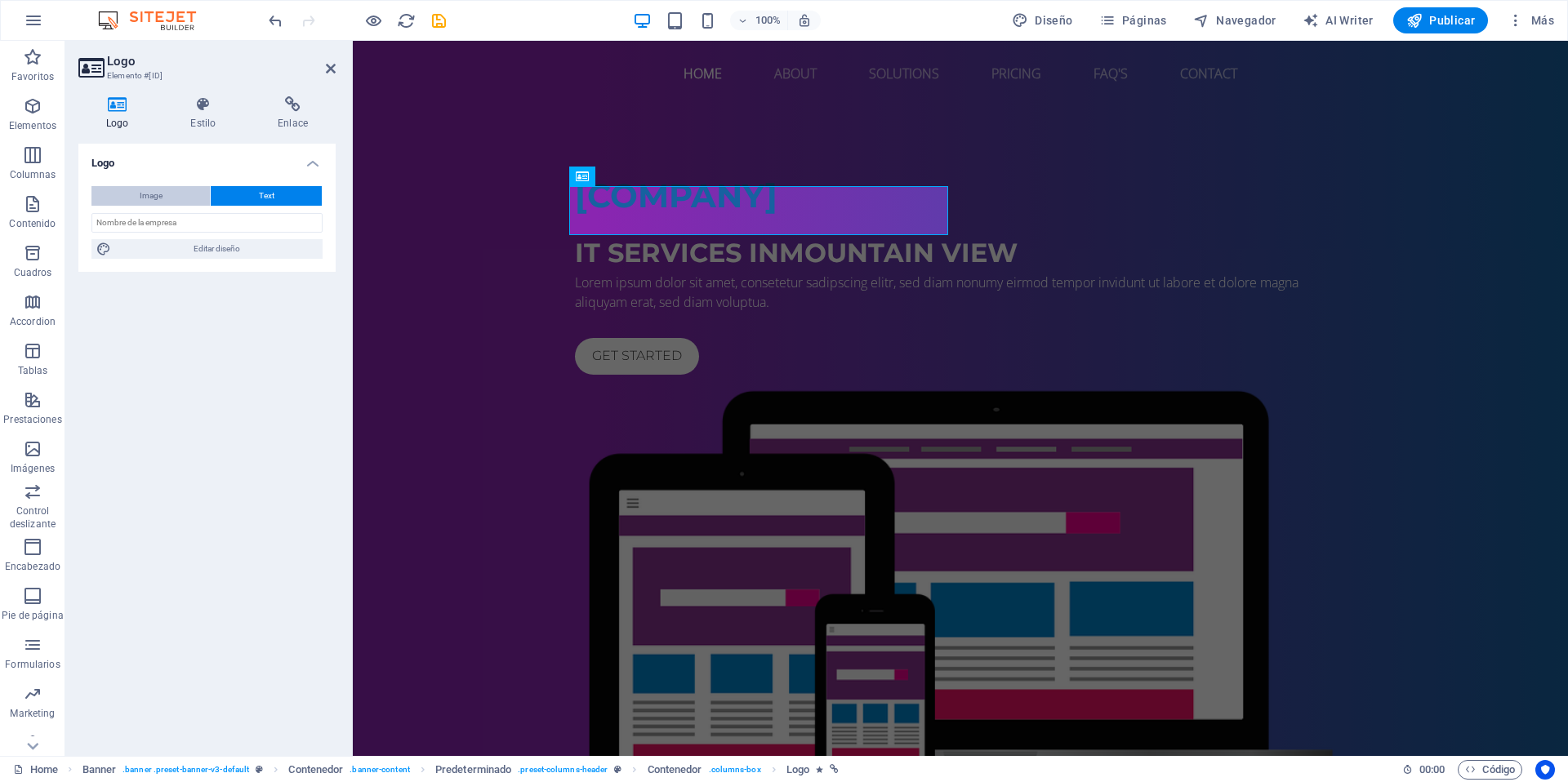 click on "Image" at bounding box center (151, 196) 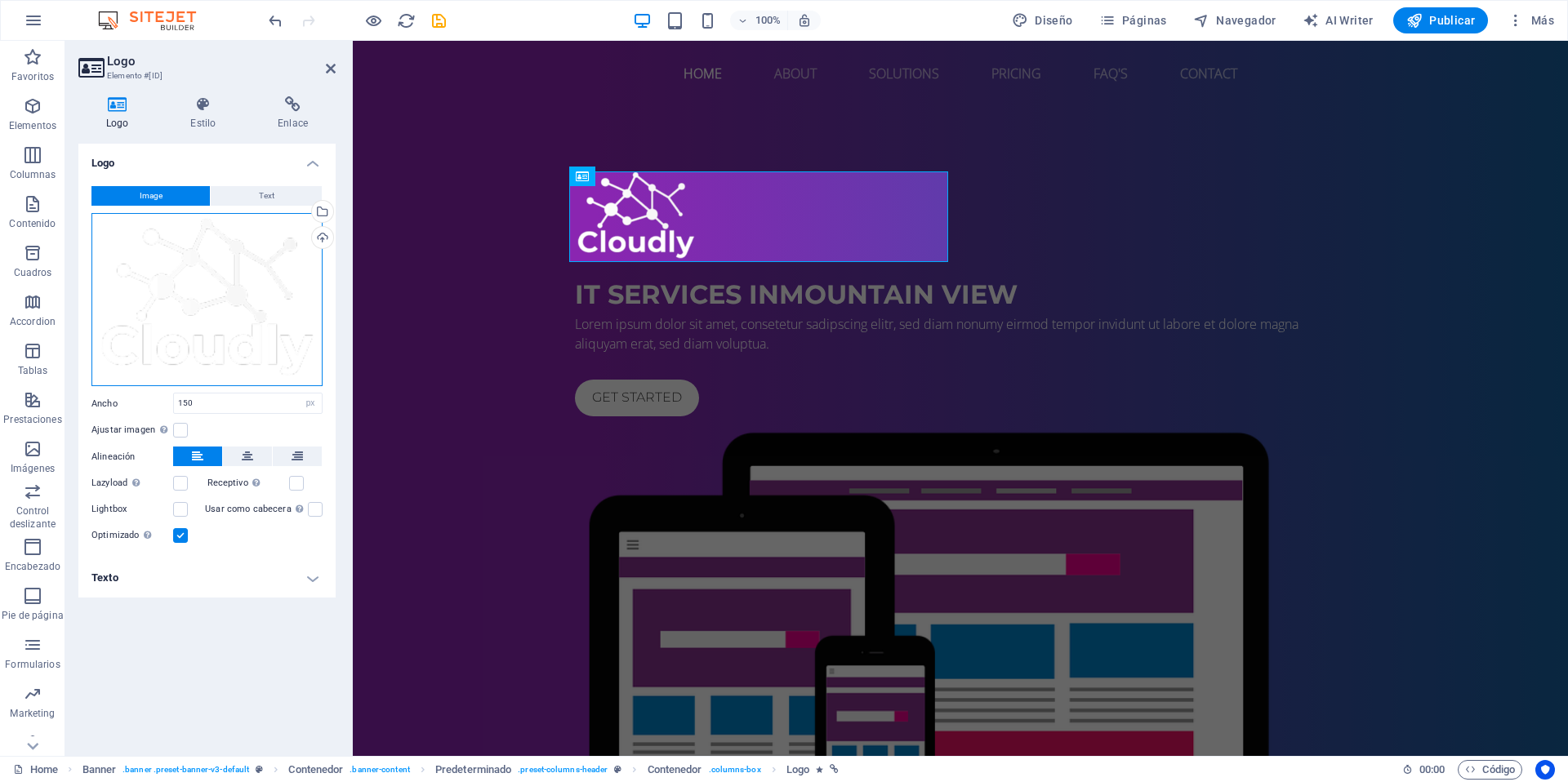 click on "Arrastra archivos aquí, haz clic para escoger archivos o  selecciona archivos de Archivos o de nuestra galería gratuita de fotos y vídeos" at bounding box center [207, 300] 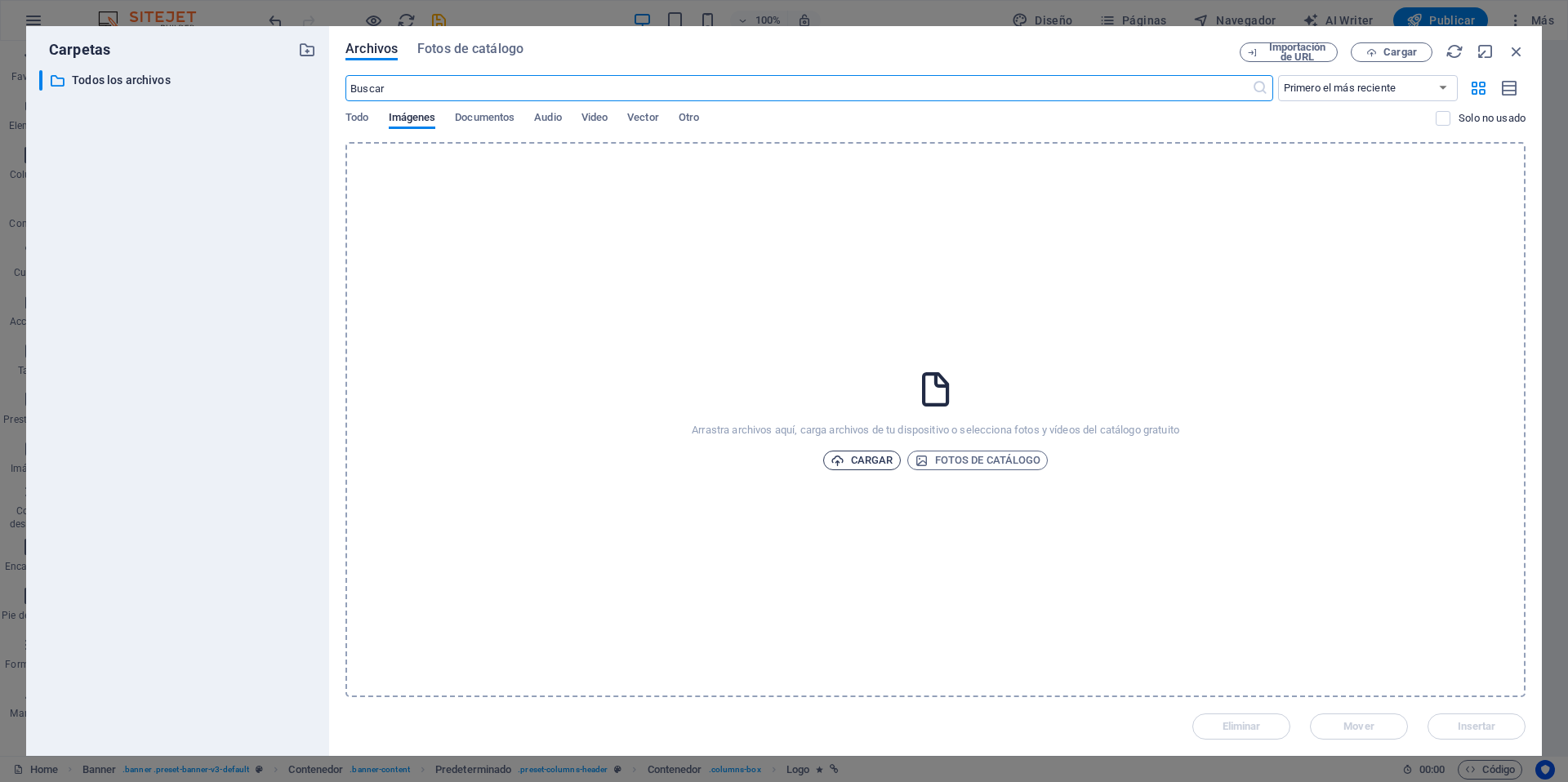 click on "Cargar" at bounding box center [862, 460] 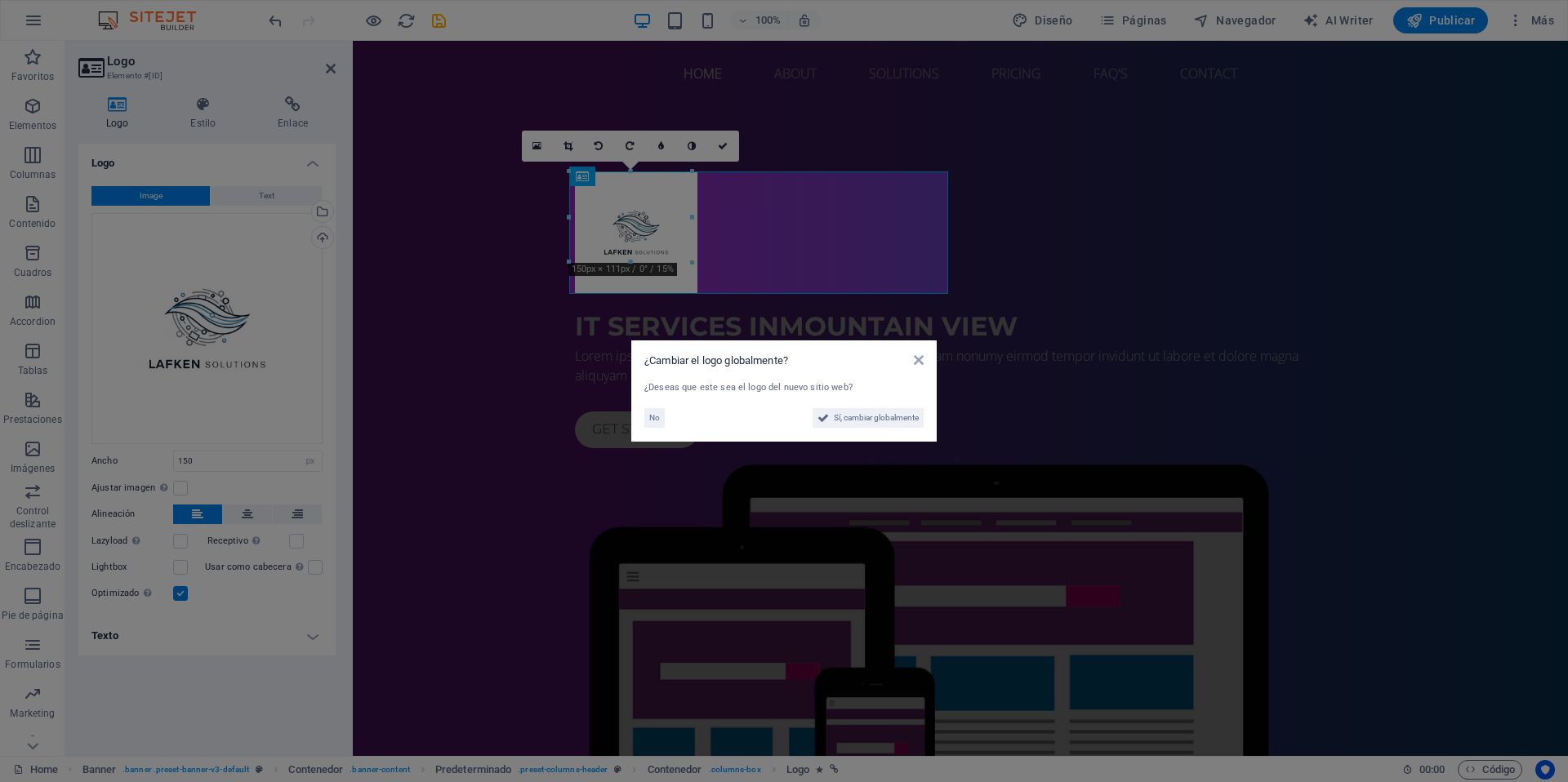 click on "¿Cambiar el logo globalmente? ¿Deseas que este sea el logo del nuevo sitio web? No Sí, cambiar globalmente" at bounding box center [784, 391] 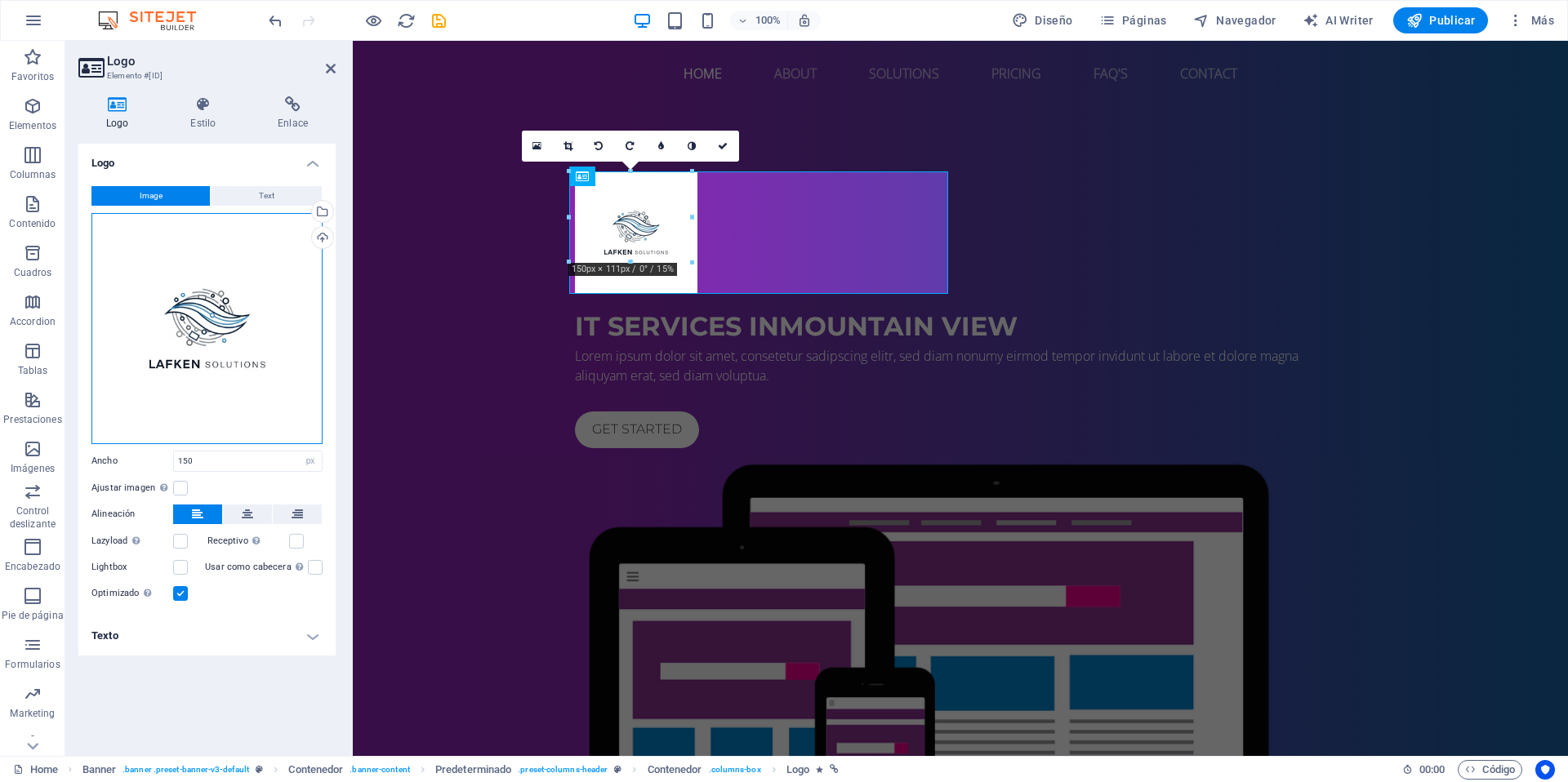 click on "Arrastra archivos aquí, haz clic para escoger archivos o  selecciona archivos de Archivos o de nuestra galería gratuita de fotos y vídeos" at bounding box center [207, 328] 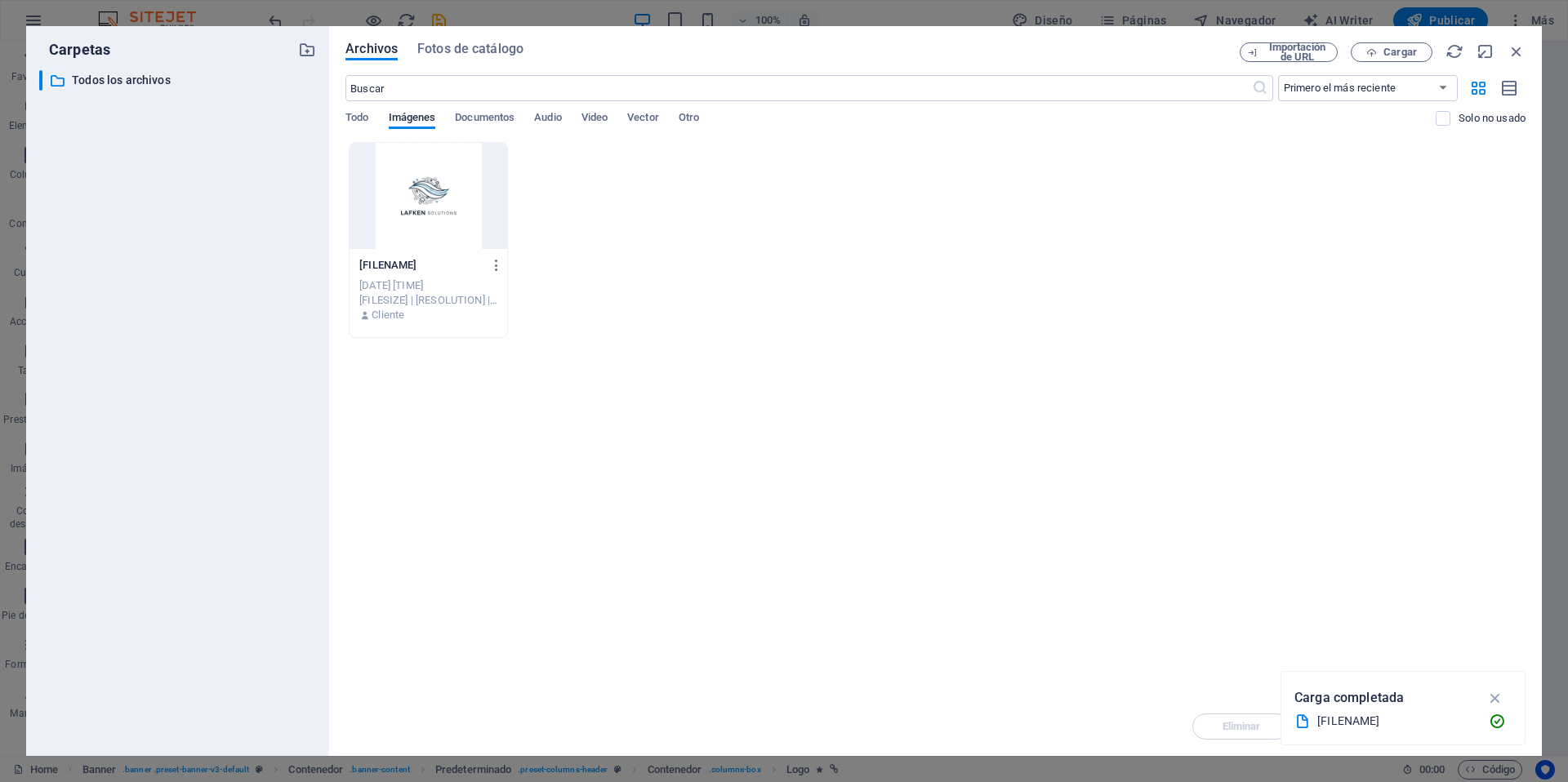click at bounding box center [428, 196] 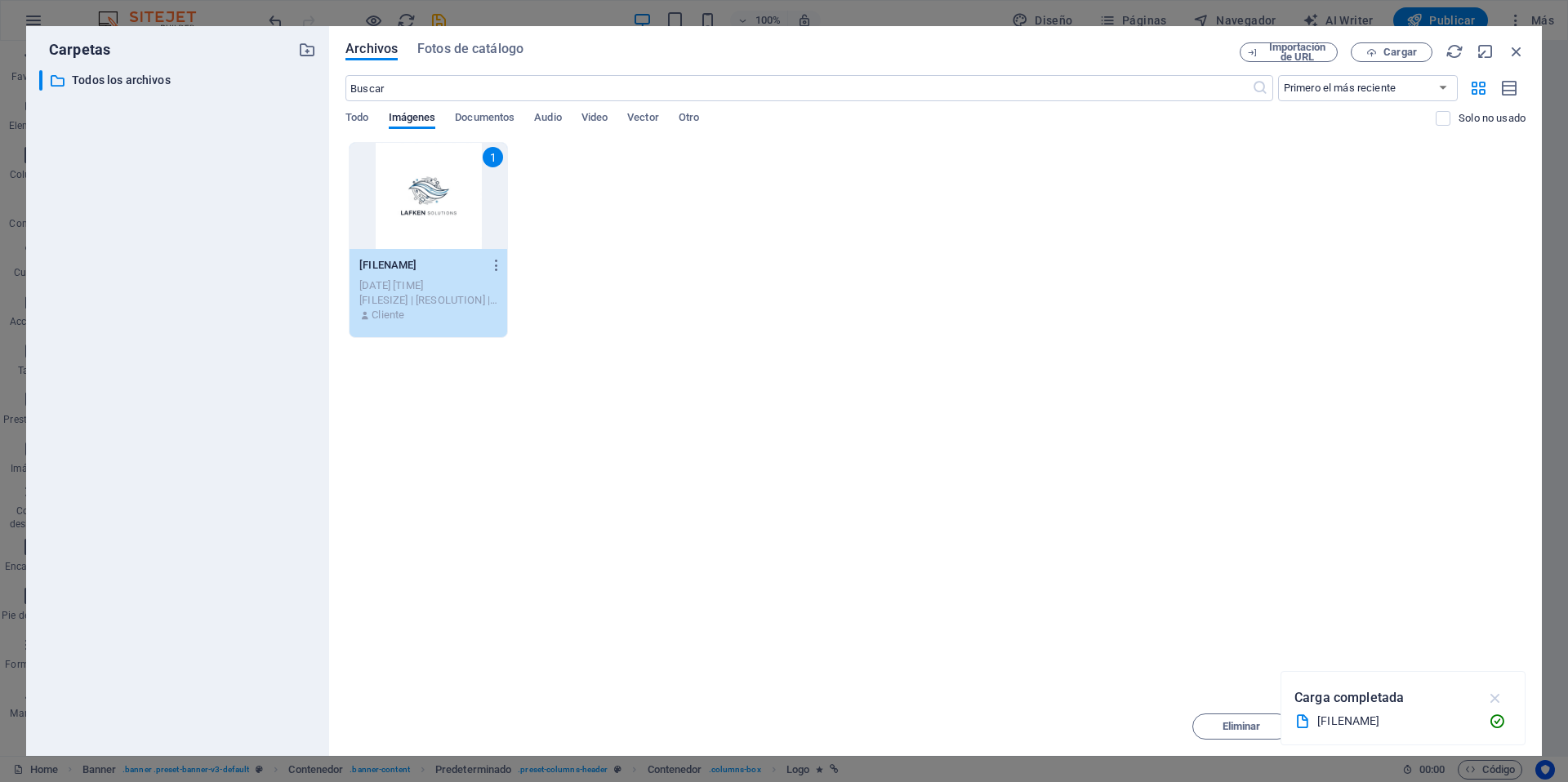 click at bounding box center (1495, 698) 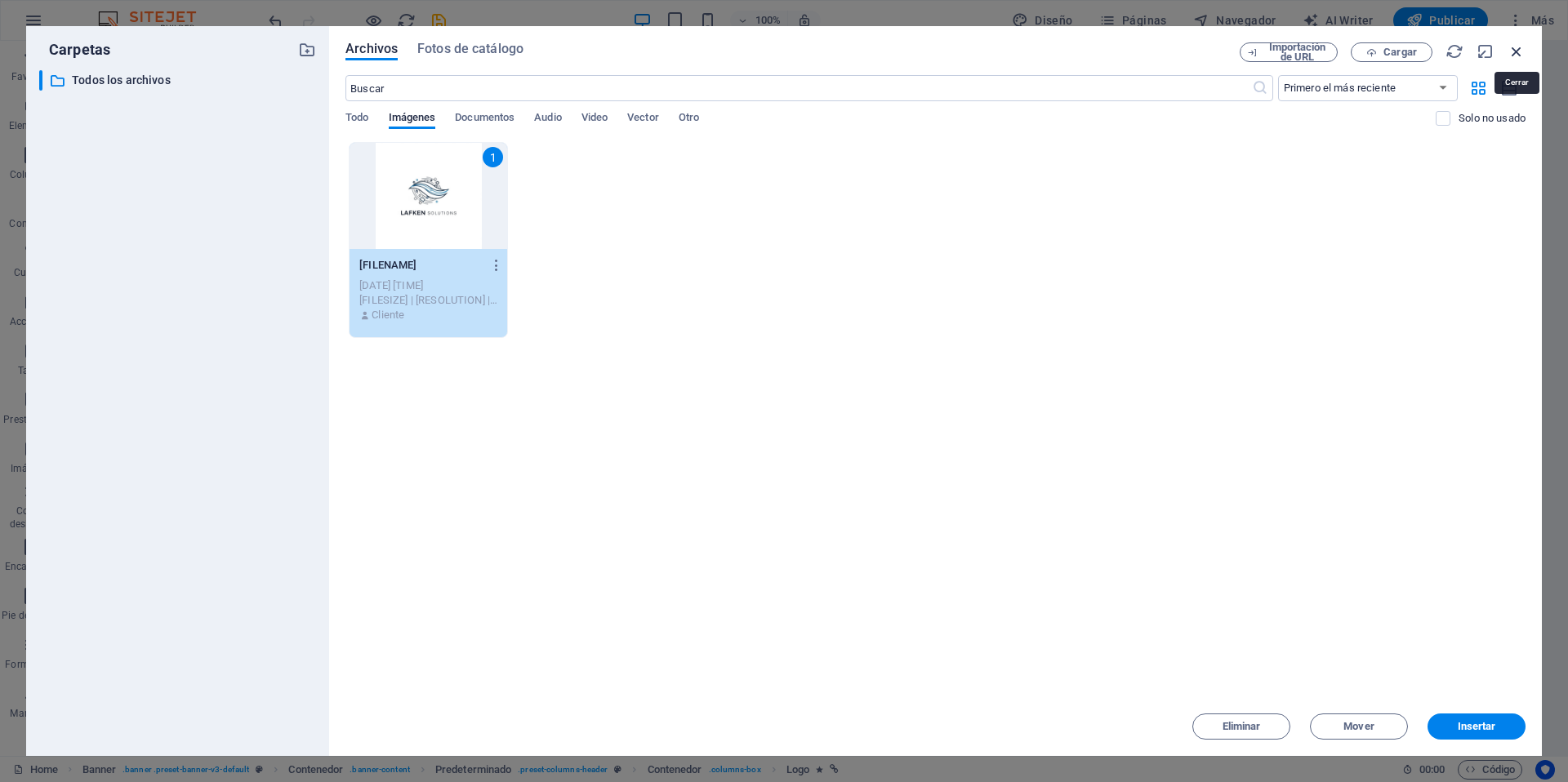 click at bounding box center [1517, 51] 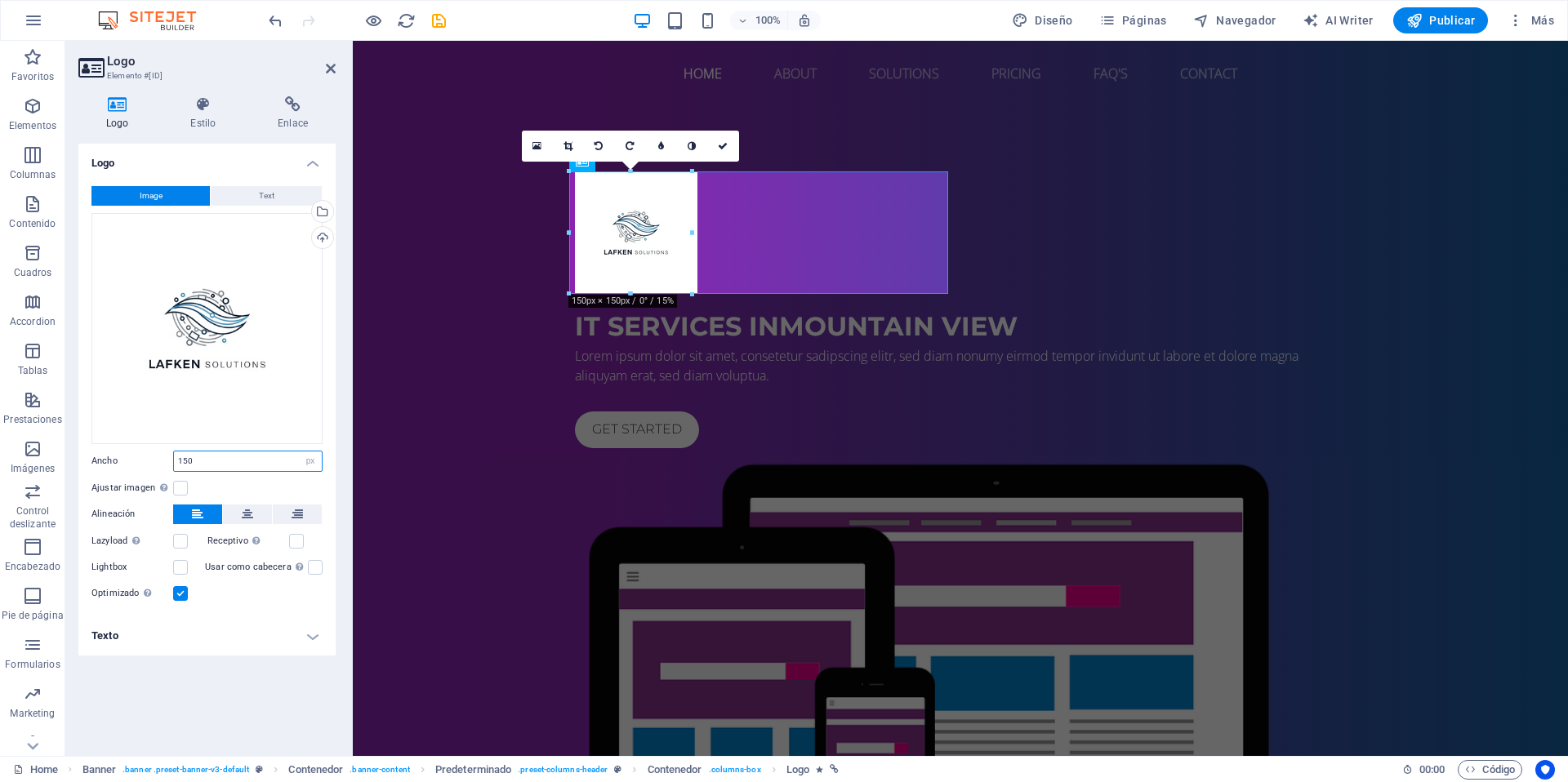 drag, startPoint x: 178, startPoint y: 460, endPoint x: 188, endPoint y: 460, distance: 10 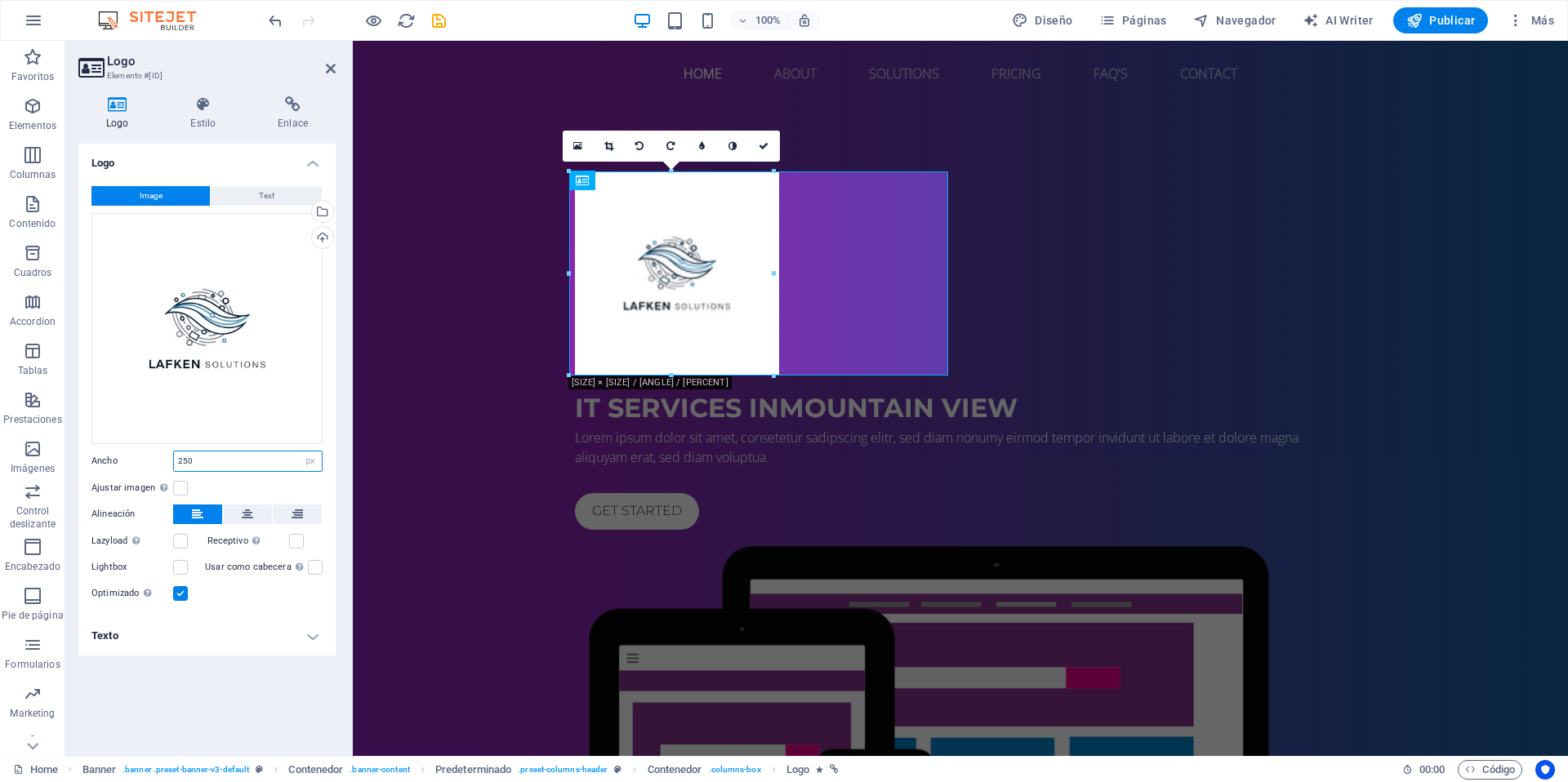 type on "250" 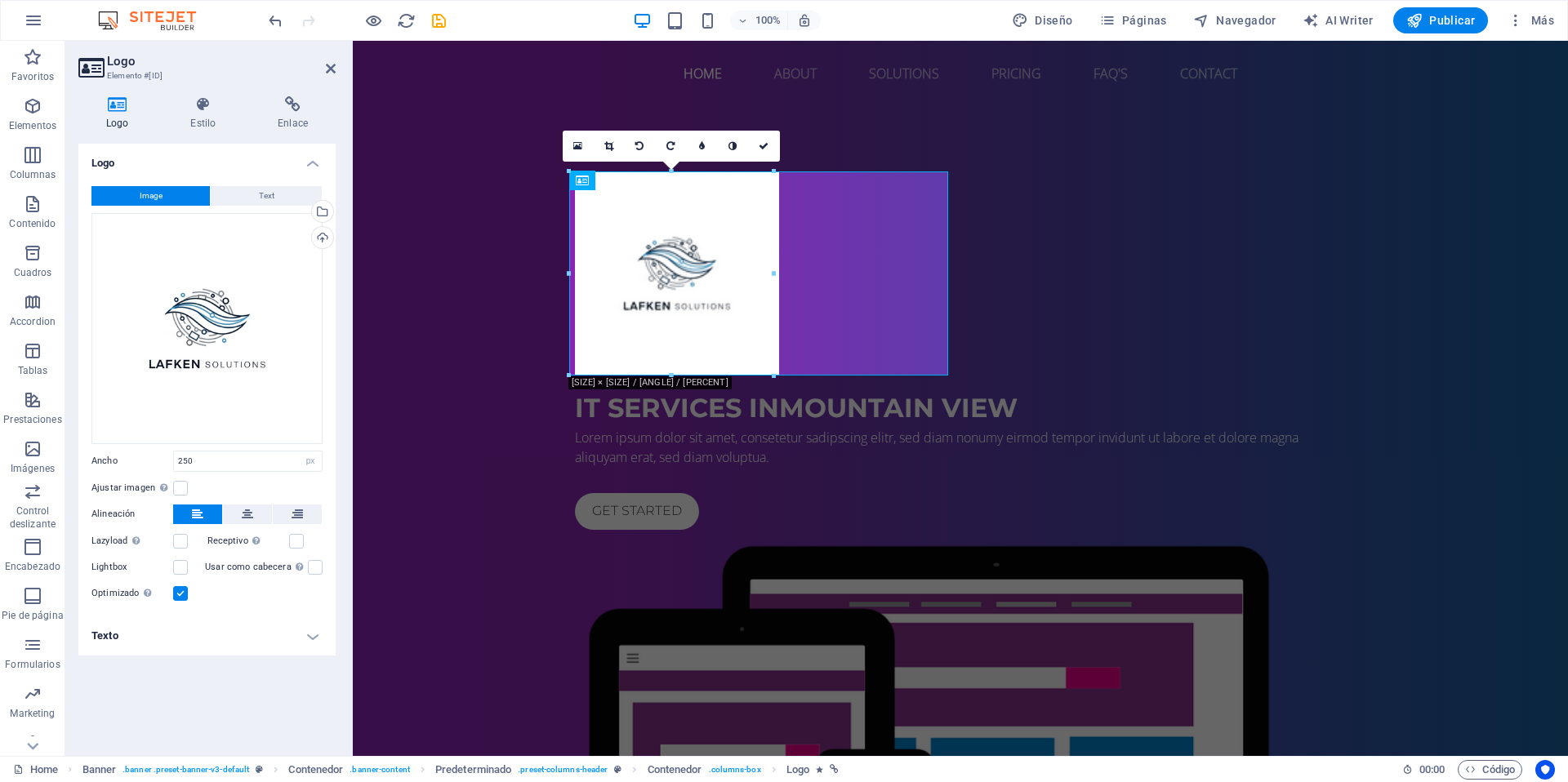 click on "Logo Estilo Enlace Logo Image Text Arrastra archivos aquí, haz clic para escoger archivos o selecciona archivos de Archivos o de nuestra galería gratuita de fotos y vídeos Selecciona archivos del administrador de archivos, de la galería de fotos o carga archivo(s) Cargar Ancho [SIZE] Predeterminado automático px rem % em vh vw Ajustar imagen Ajustar imagen automáticamente a un ancho y alto fijo Altura Predeterminado automático px Alineación Lazyload La carga de imágenes tras la carga de la página mejora la velocidad de la página. Receptivo Automáticamente cargar tamaños optimizados de smartphone e imagen retina. Lightbox Usar como cabecera La imagen se ajustará en una etiqueta de cabecera H1. Resulta útil para dar al texto alternativo el peso de una cabecera H1, por ejemplo, para el logo. En caso de duda, dejar deseleccionado. Optimizado Las imágenes se comprimen para así mejorar la velocidad de las páginas. Posición Dirección Personalizado X offset [SIZE] px rem % vh Y offset [SIZE] px rem % vh" at bounding box center [207, 420] 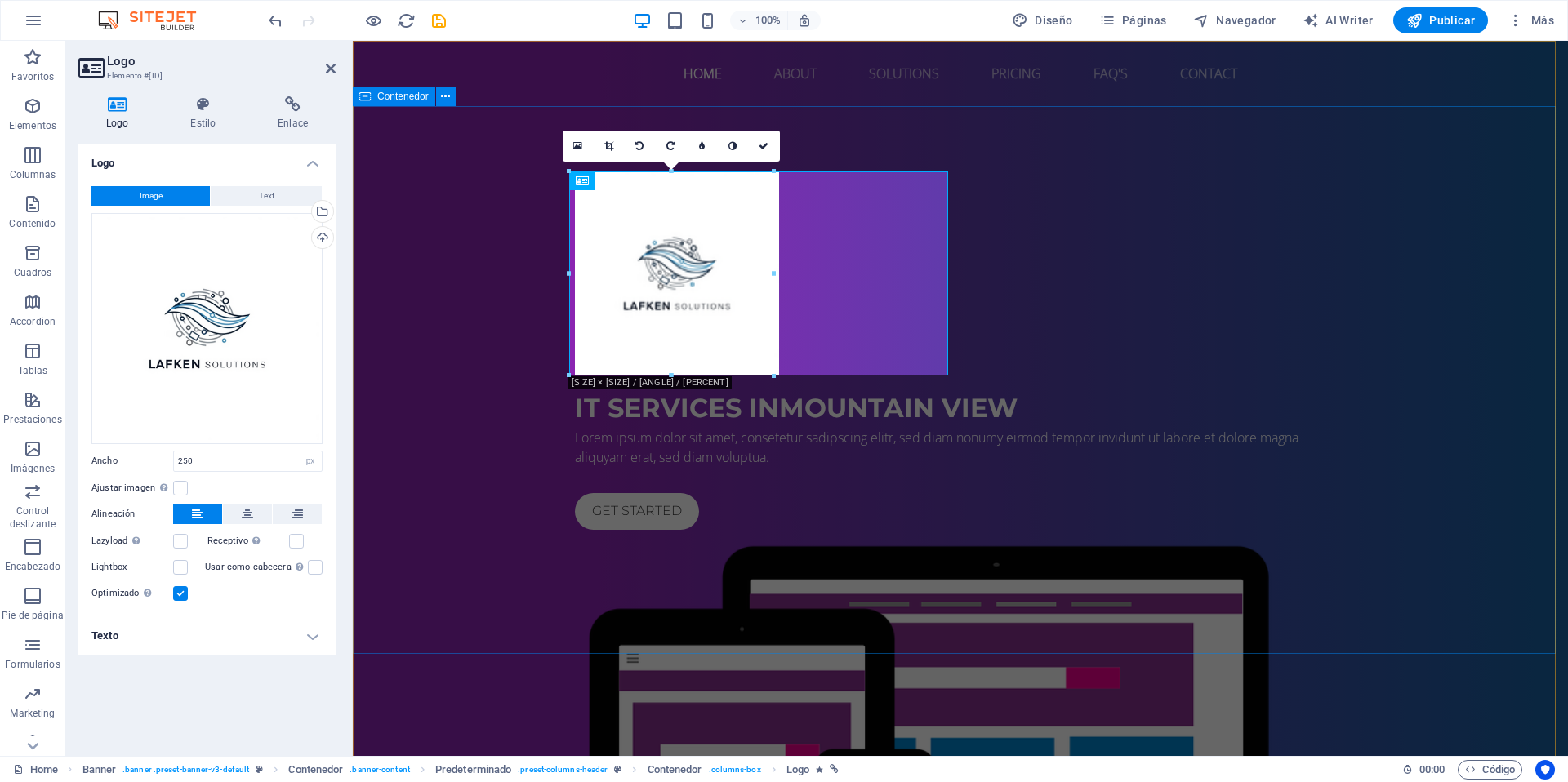 click on "IT Services in  Mountain View Lorem ipsum dolor sit amet, consetetur sadipscing elitr, sed diam nonumy eirmod tempor invidunt ut labore et dolore magna aliquyam erat, sed diam voluptua. Get started" at bounding box center (960, 593) 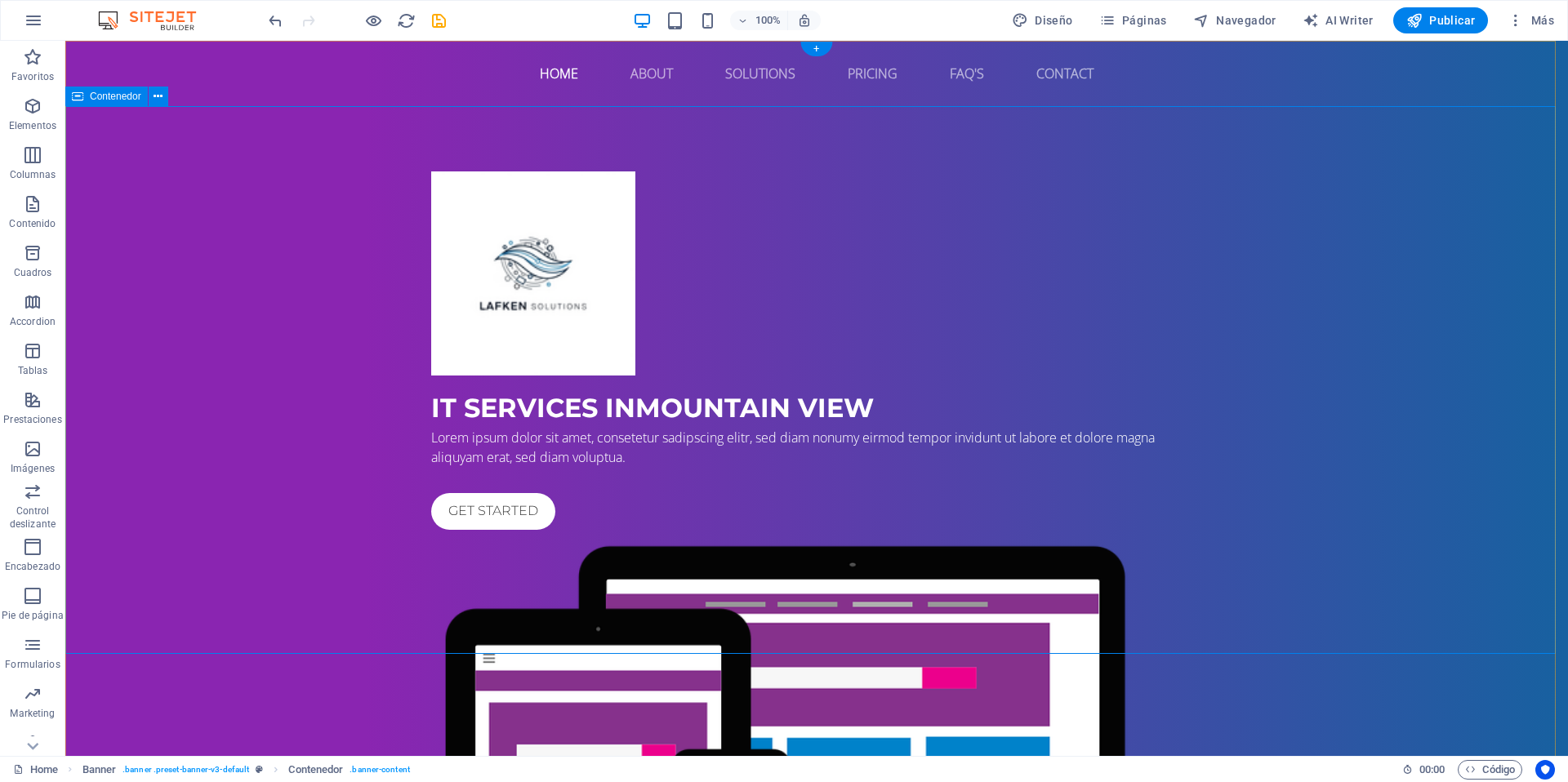 click on "IT Services in  Mountain View Lorem ipsum dolor sit amet, consetetur sadipscing elitr, sed diam nonumy eirmod tempor invidunt ut labore et dolore magna aliquyam erat, sed diam voluptua. Get started" at bounding box center [817, 593] 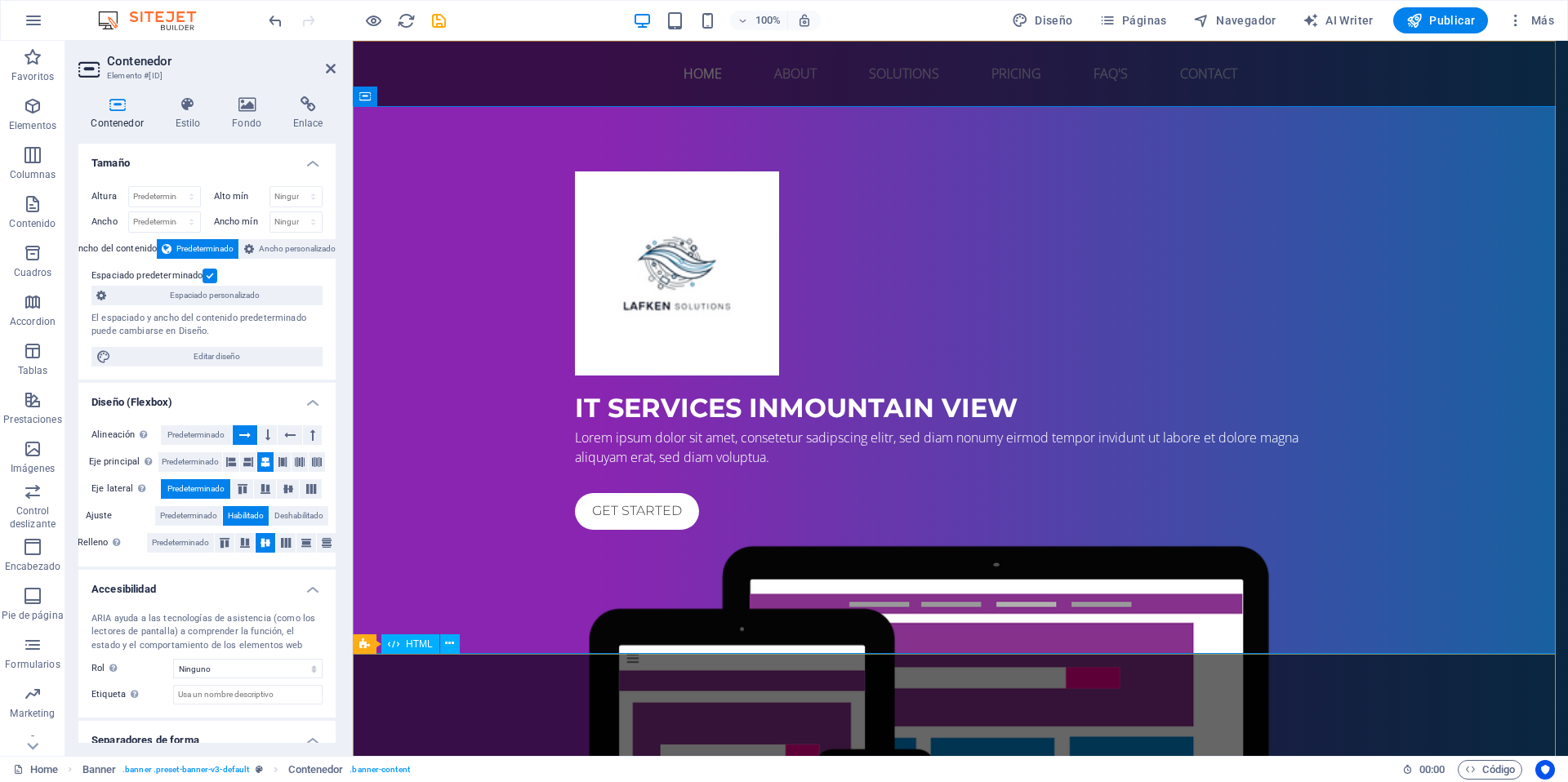 click at bounding box center (960, 1157) 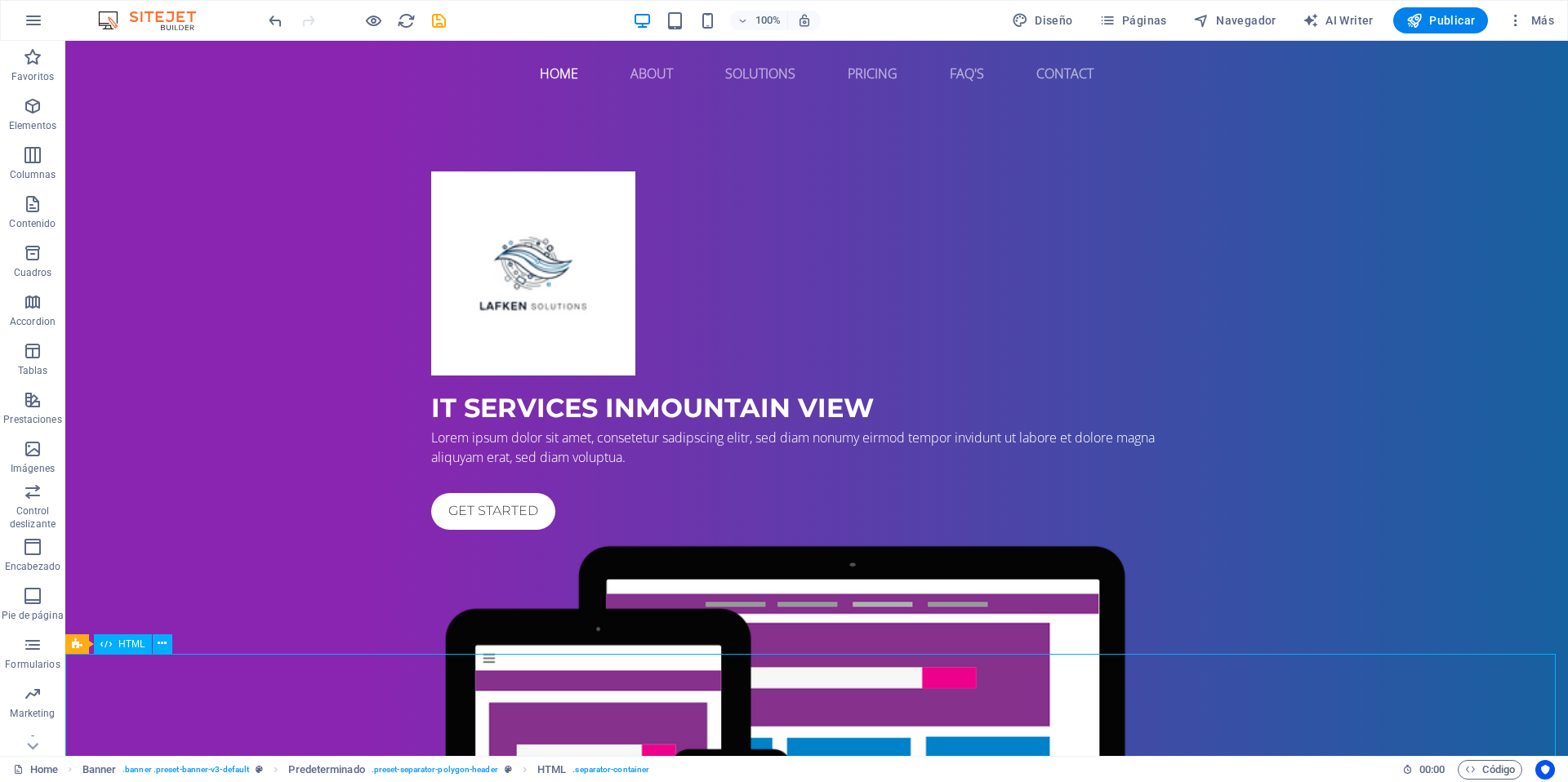 click at bounding box center [817, 1157] 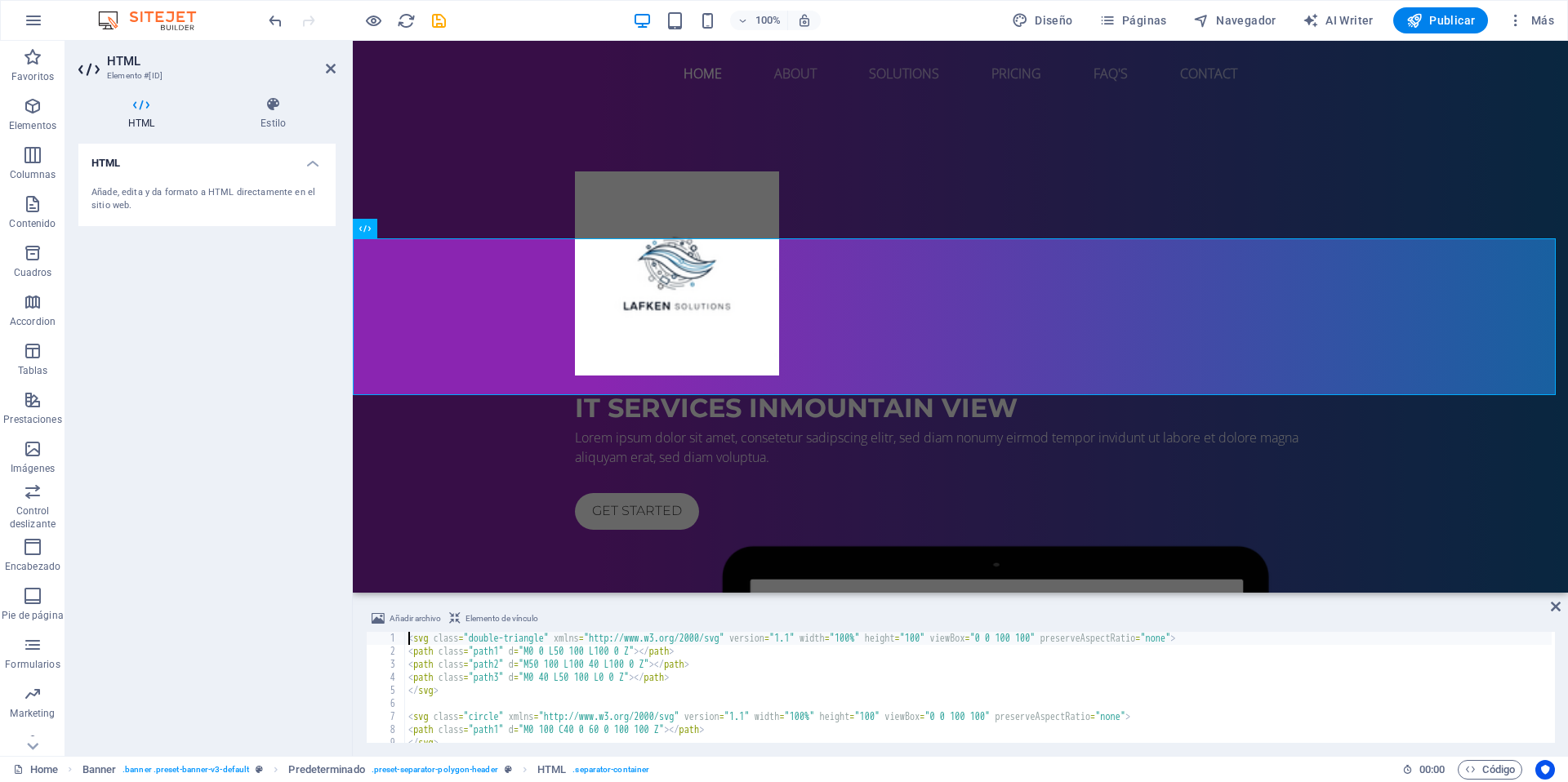 scroll, scrollTop: 415, scrollLeft: 0, axis: vertical 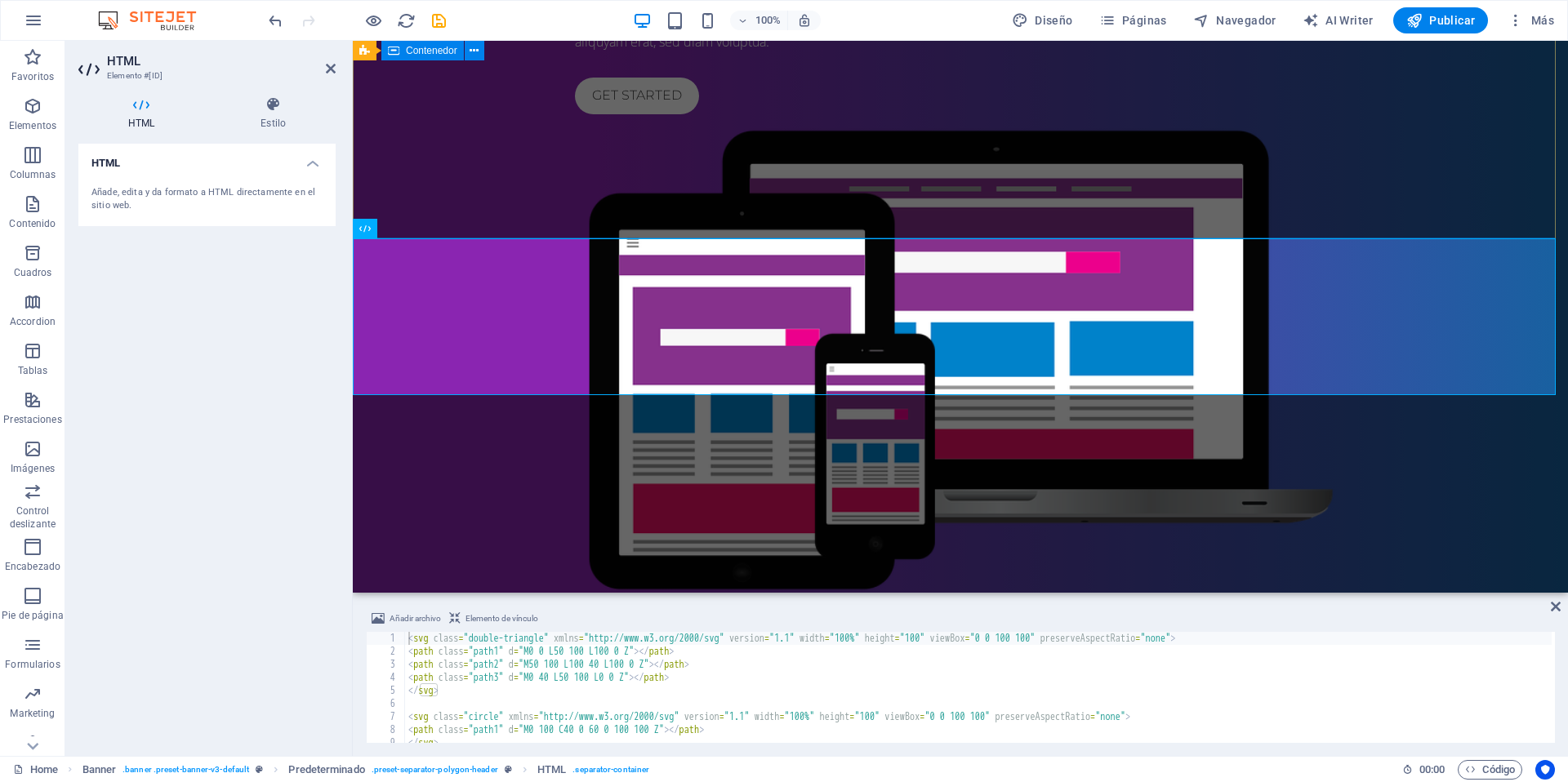 click on "IT Services in  Mountain View Lorem ipsum dolor sit amet, consetetur sadipscing elitr, sed diam nonumy eirmod tempor invidunt ut labore et dolore magna aliquyam erat, sed diam voluptua. Get started" at bounding box center [960, 177] 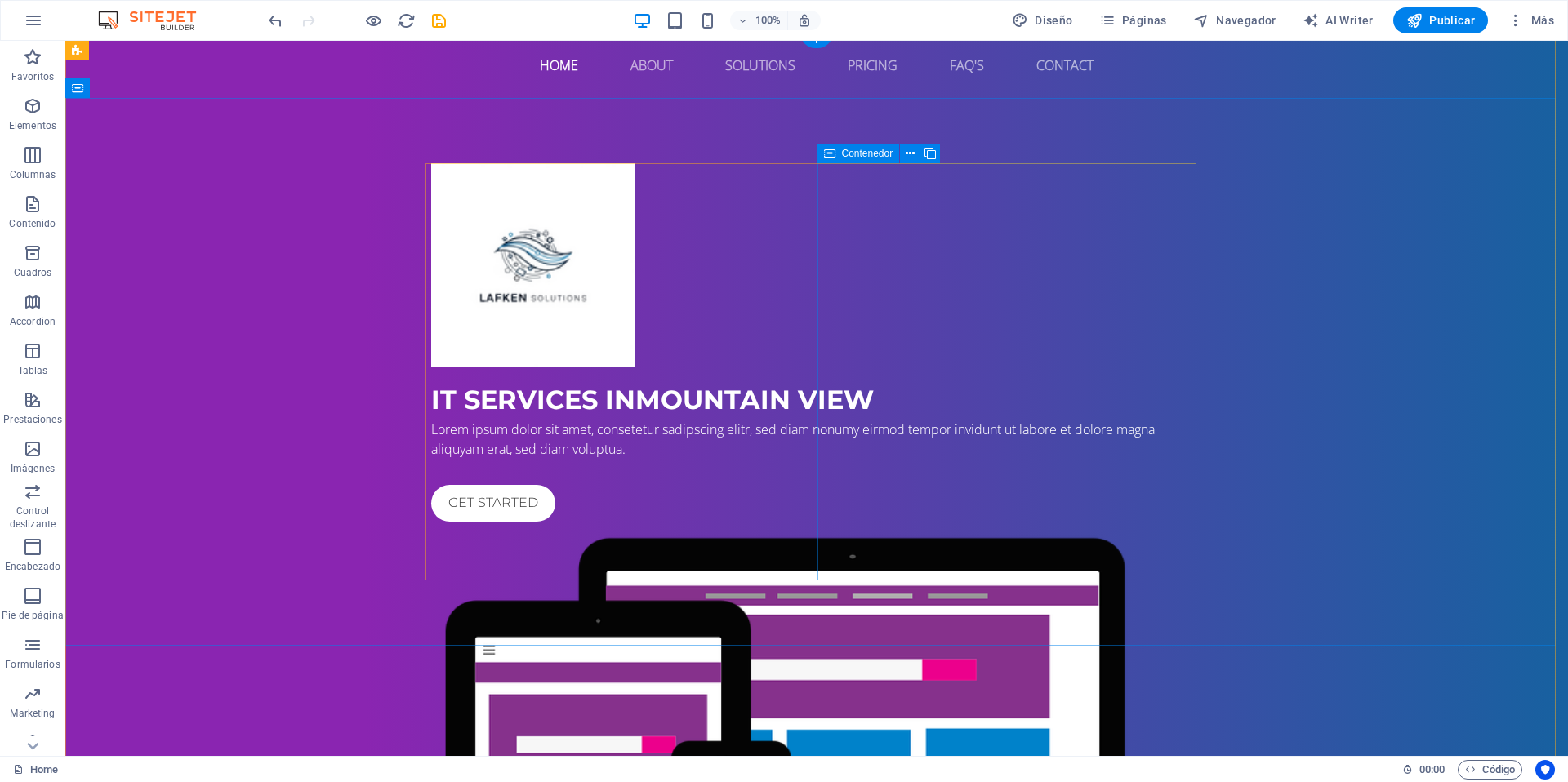scroll, scrollTop: 0, scrollLeft: 0, axis: both 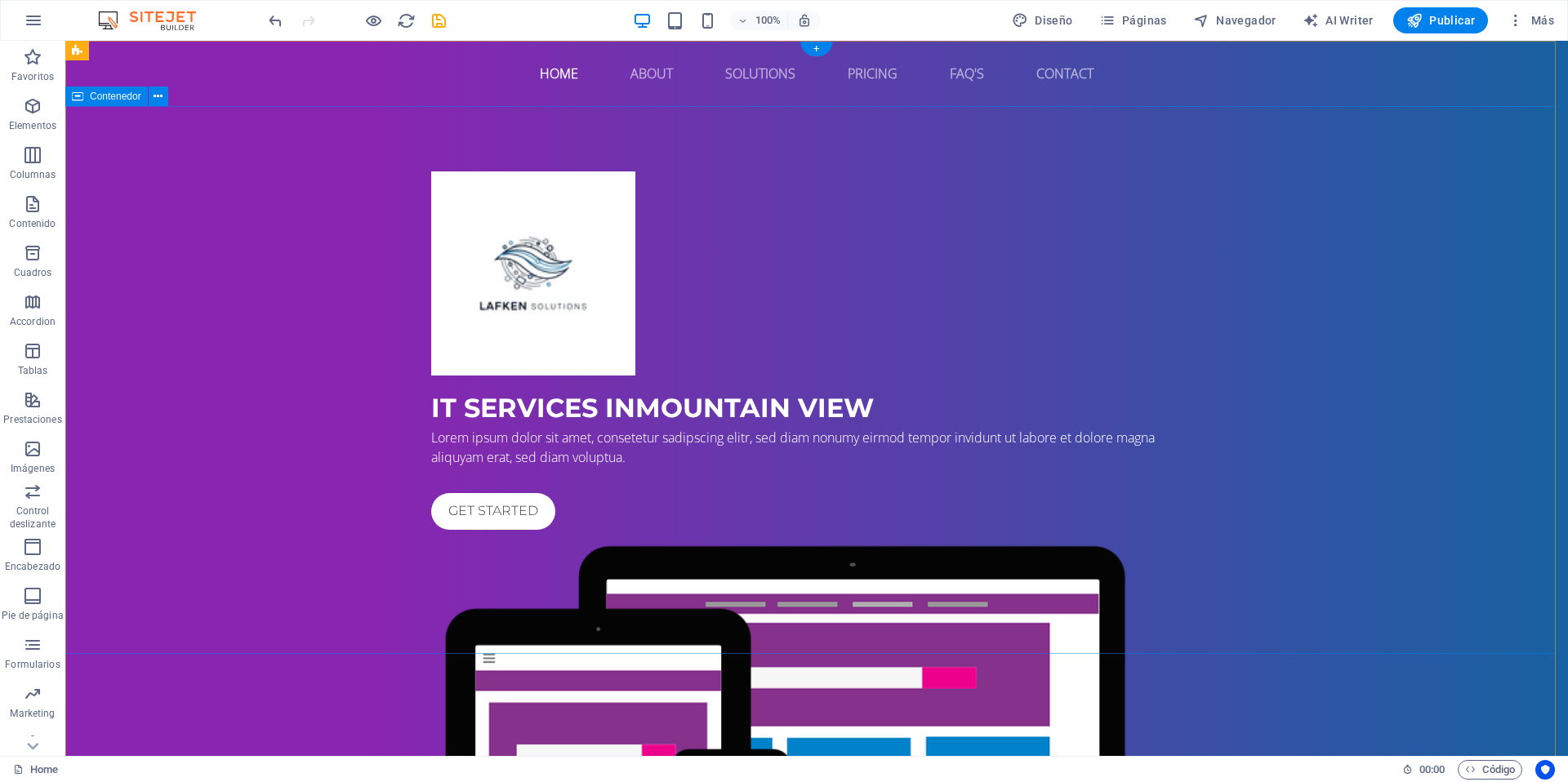 click on "IT Services in  Mountain View Lorem ipsum dolor sit amet, consetetur sadipscing elitr, sed diam nonumy eirmod tempor invidunt ut labore et dolore magna aliquyam erat, sed diam voluptua. Get started" at bounding box center (817, 593) 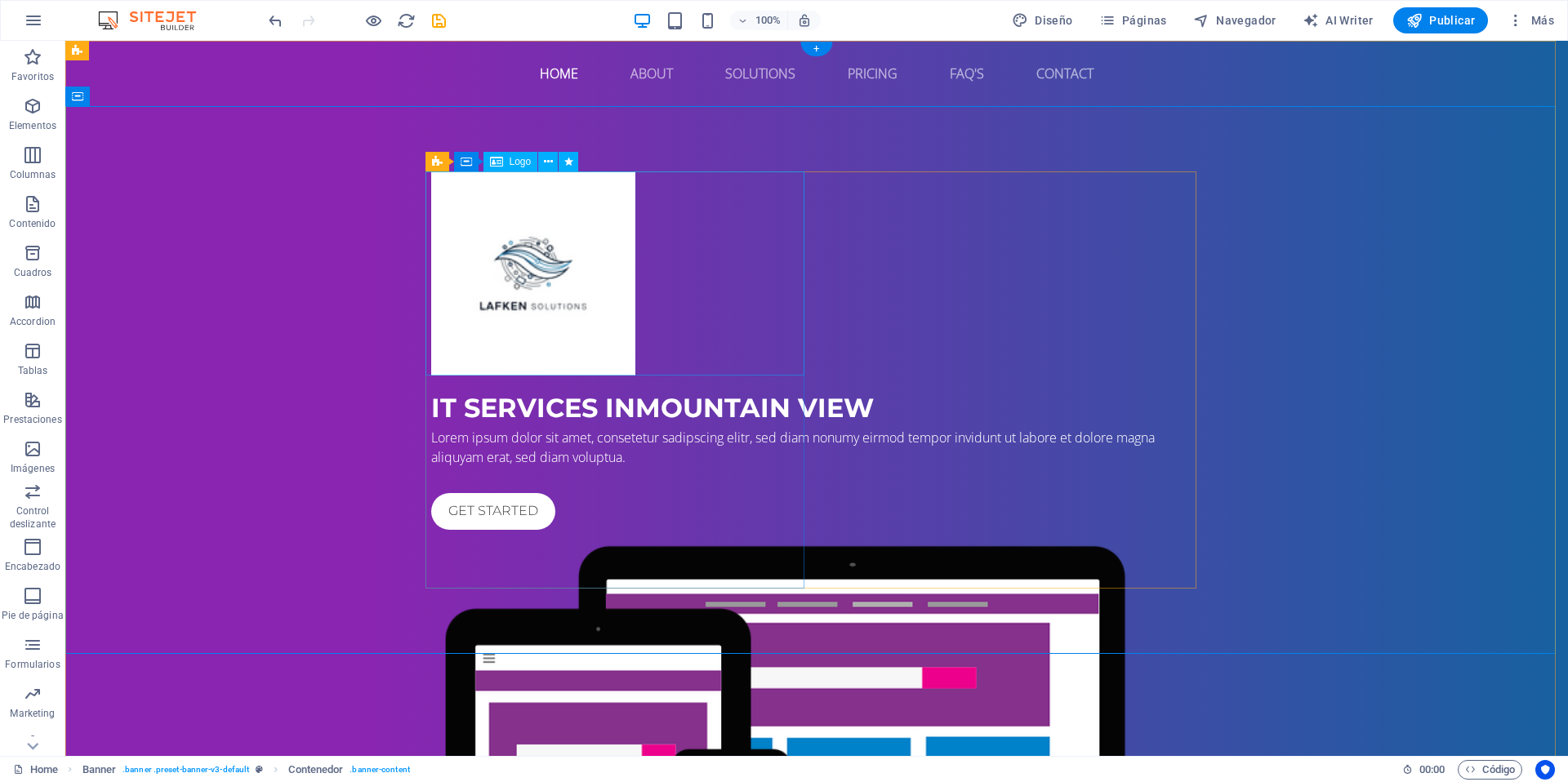 click at bounding box center (817, 273) 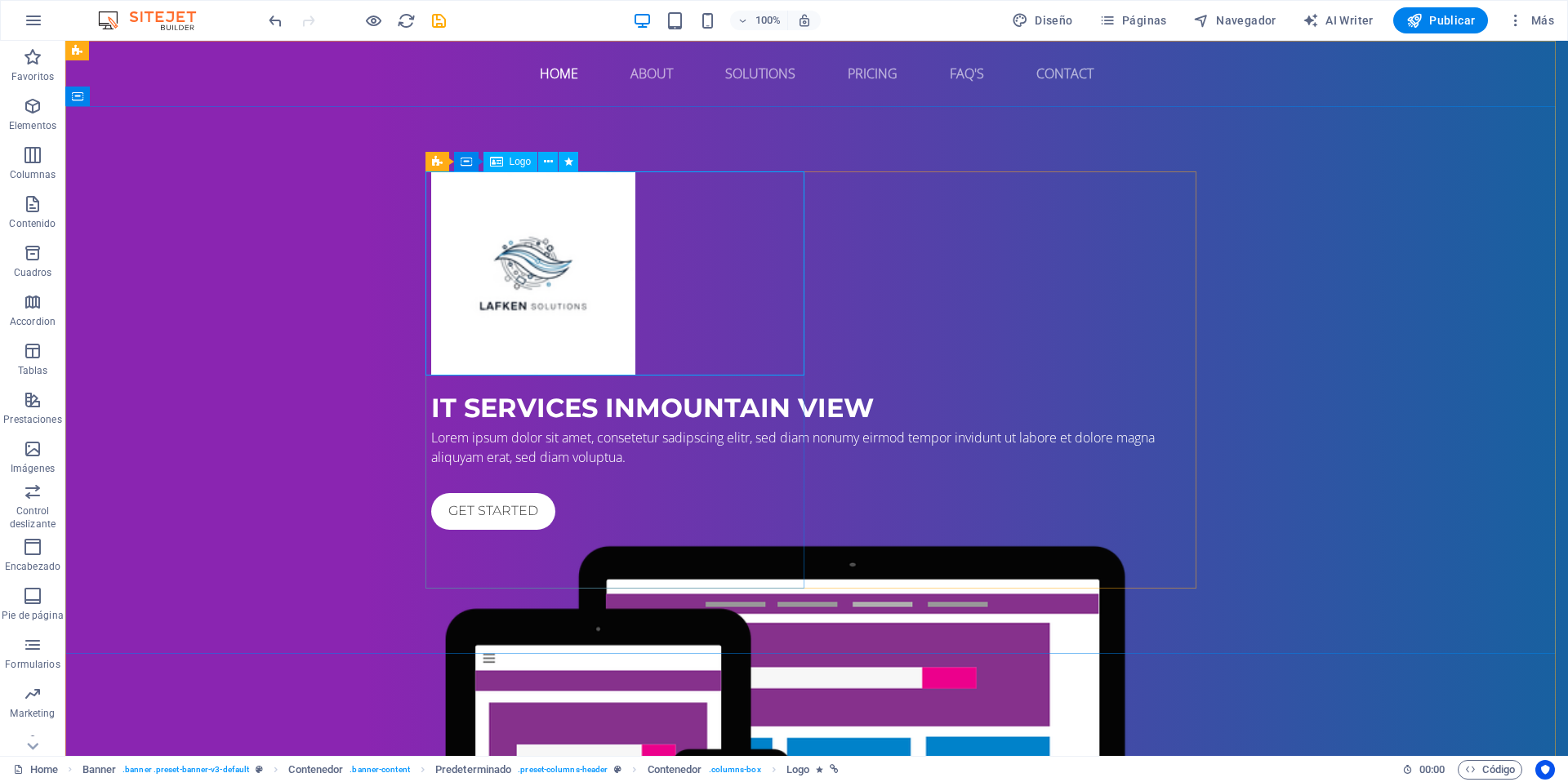 click on "Logo" at bounding box center [510, 162] 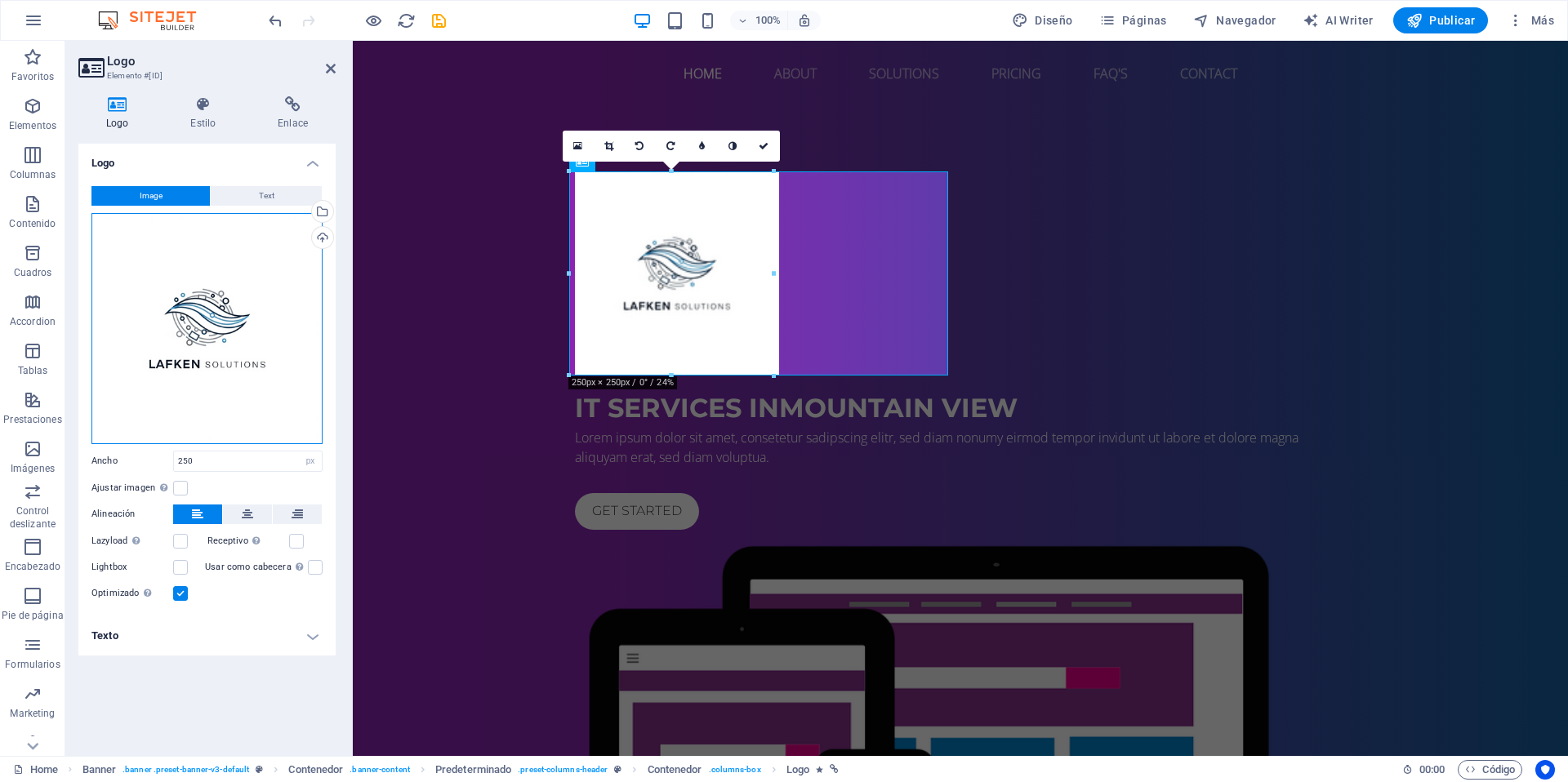 click on "Arrastra archivos aquí, haz clic para escoger archivos o  selecciona archivos de Archivos o de nuestra galería gratuita de fotos y vídeos" at bounding box center (207, 328) 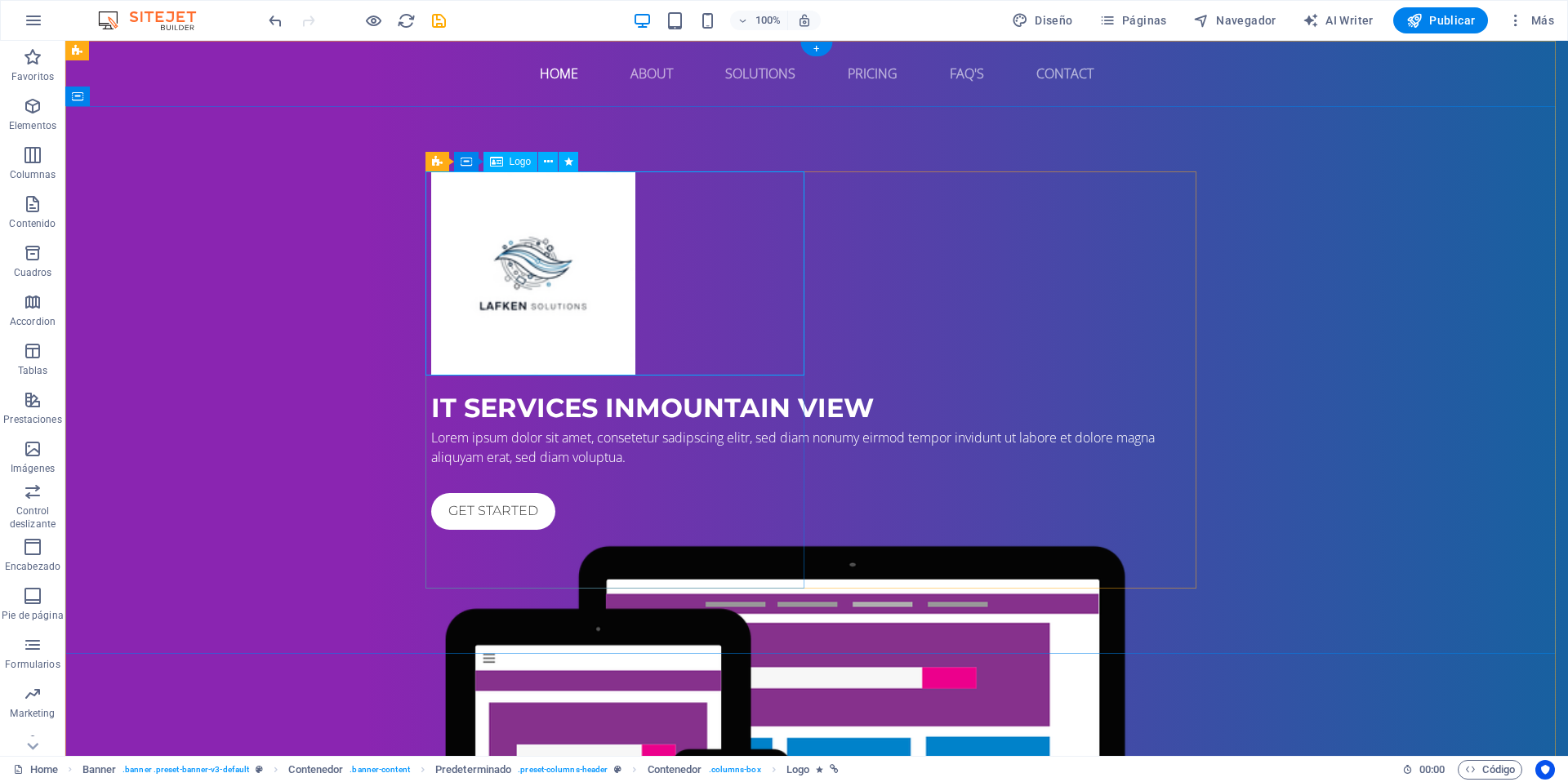 click at bounding box center (817, 273) 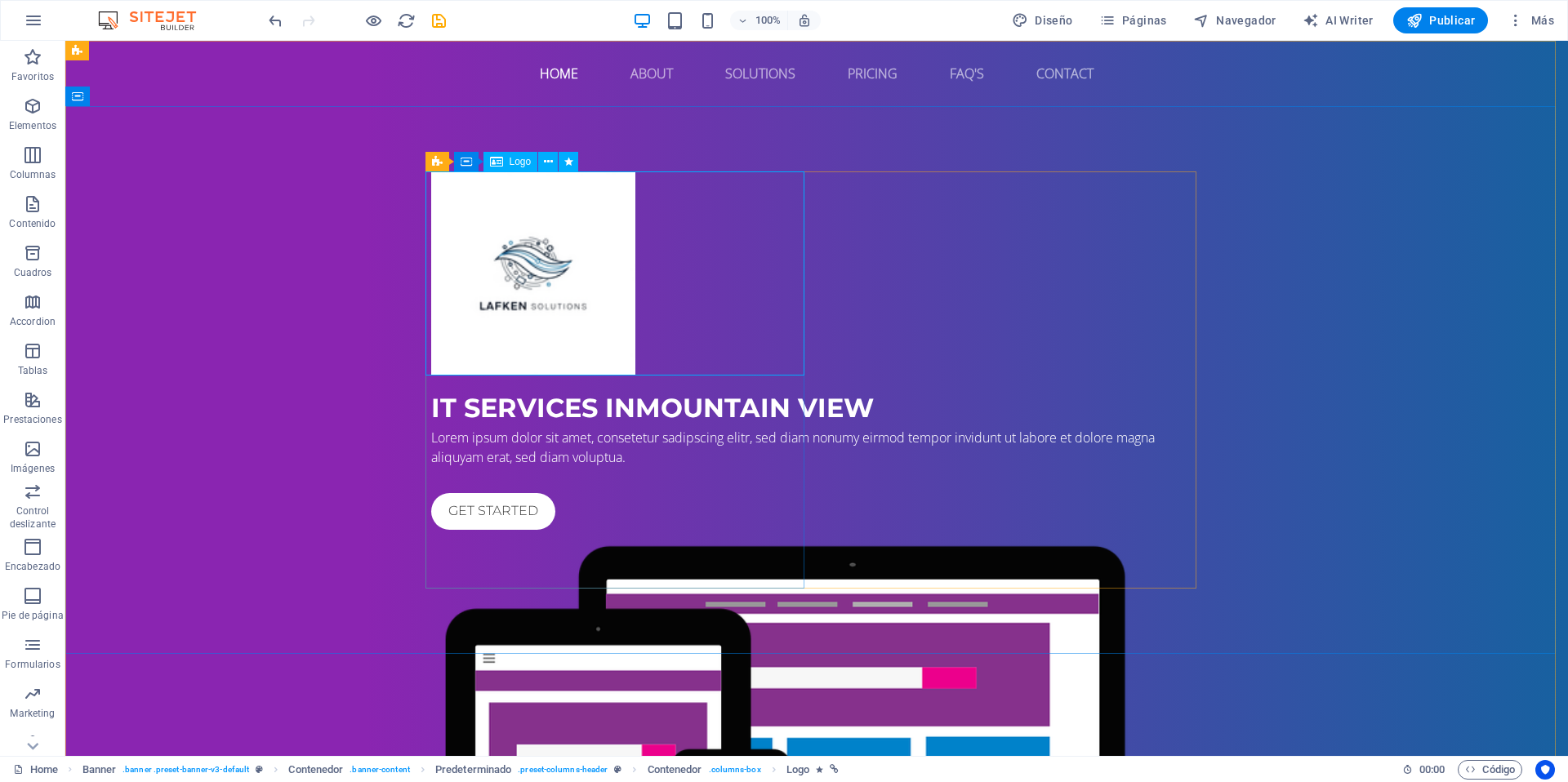 click on "Logo" at bounding box center [520, 162] 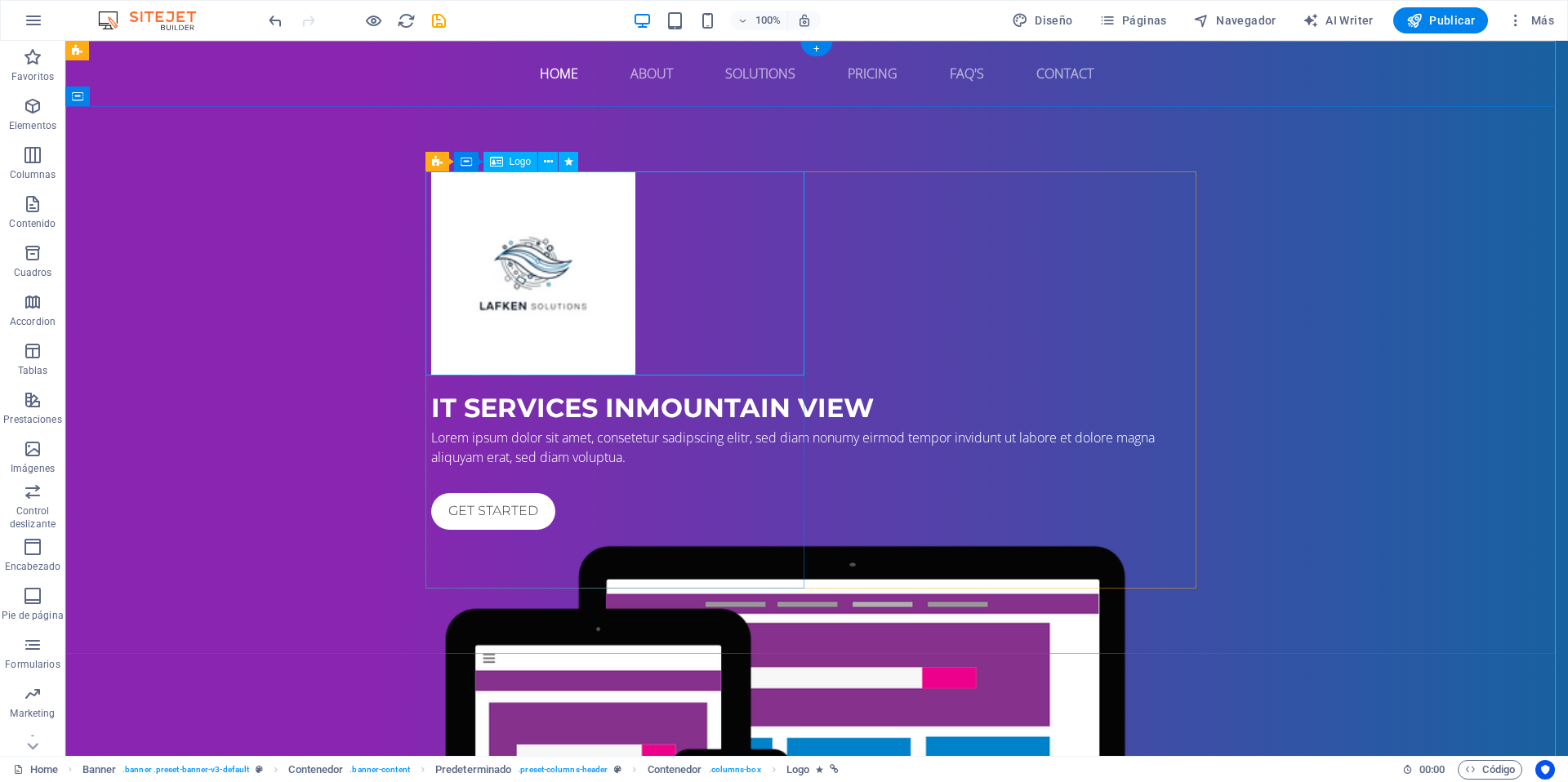 click at bounding box center [817, 273] 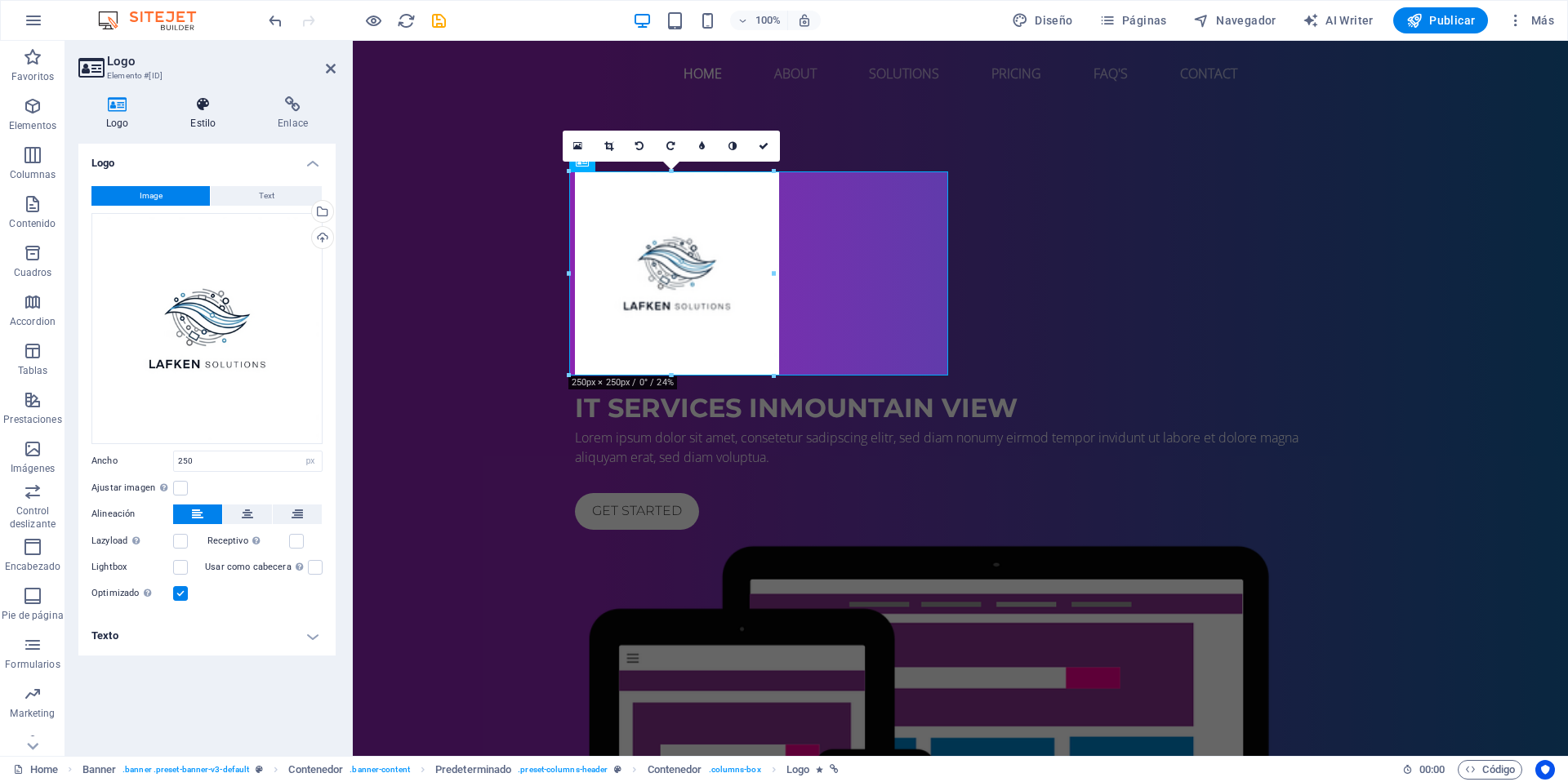 click at bounding box center (203, 104) 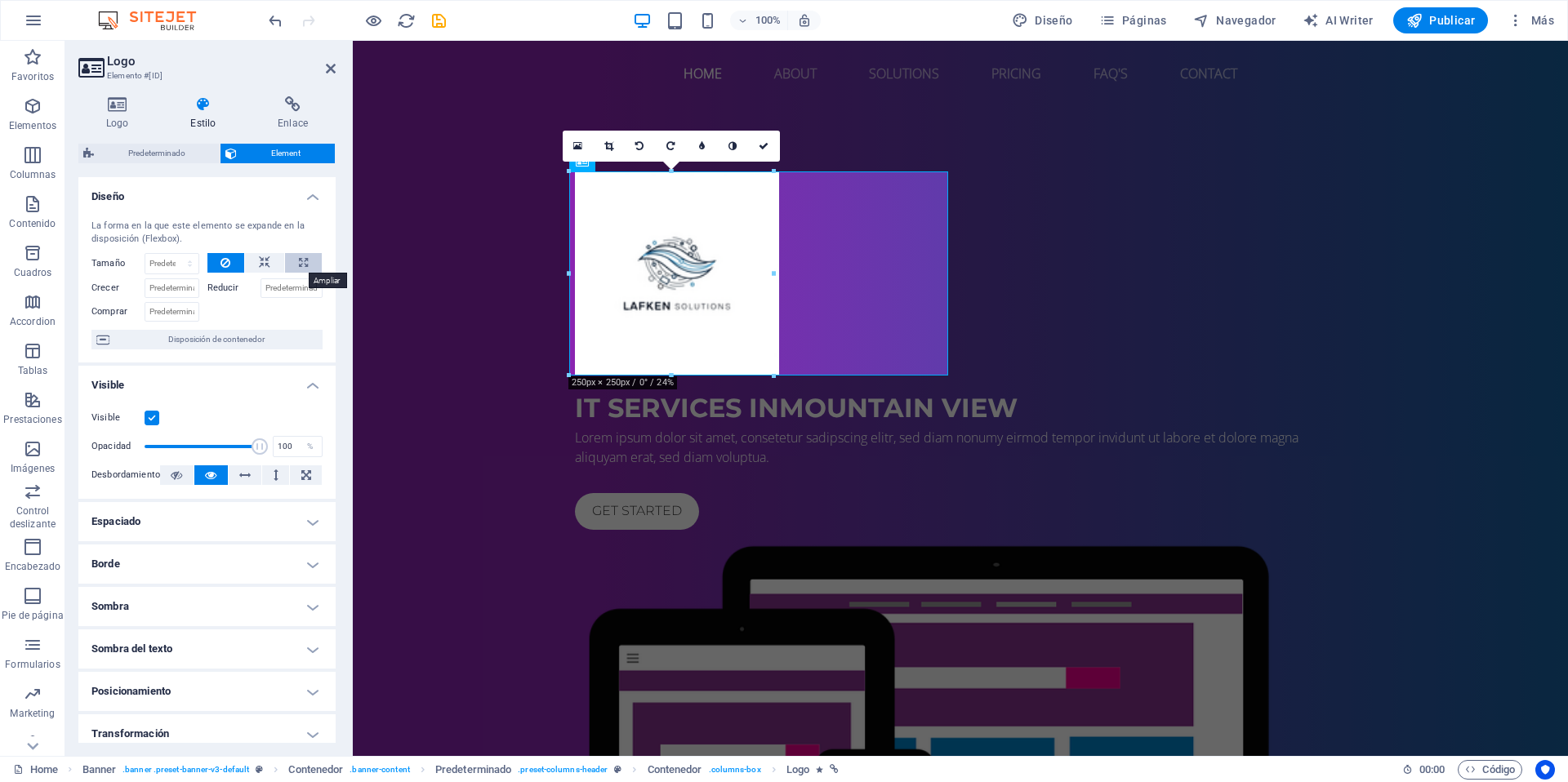 click at bounding box center [303, 263] 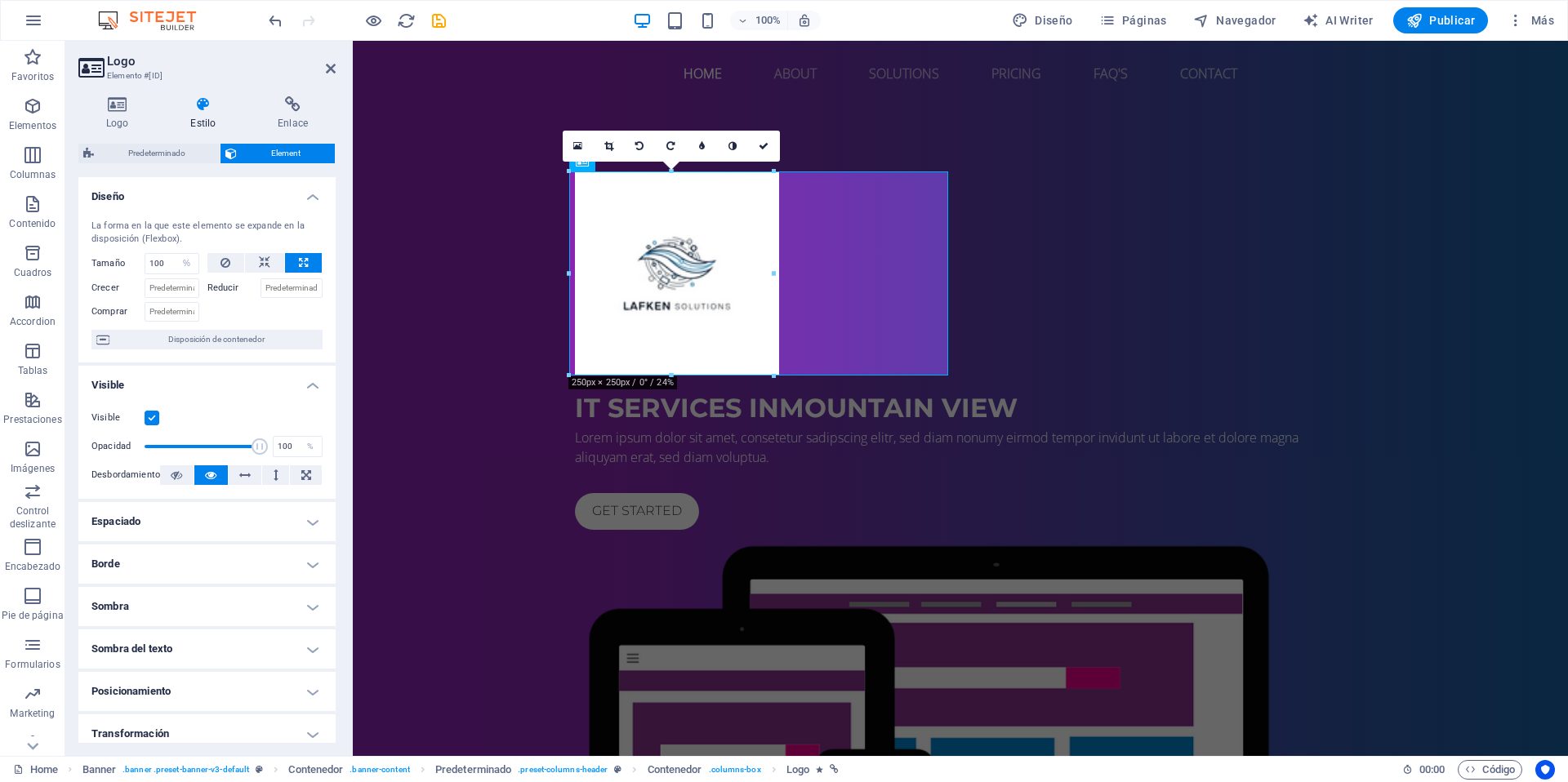 click at bounding box center [303, 263] 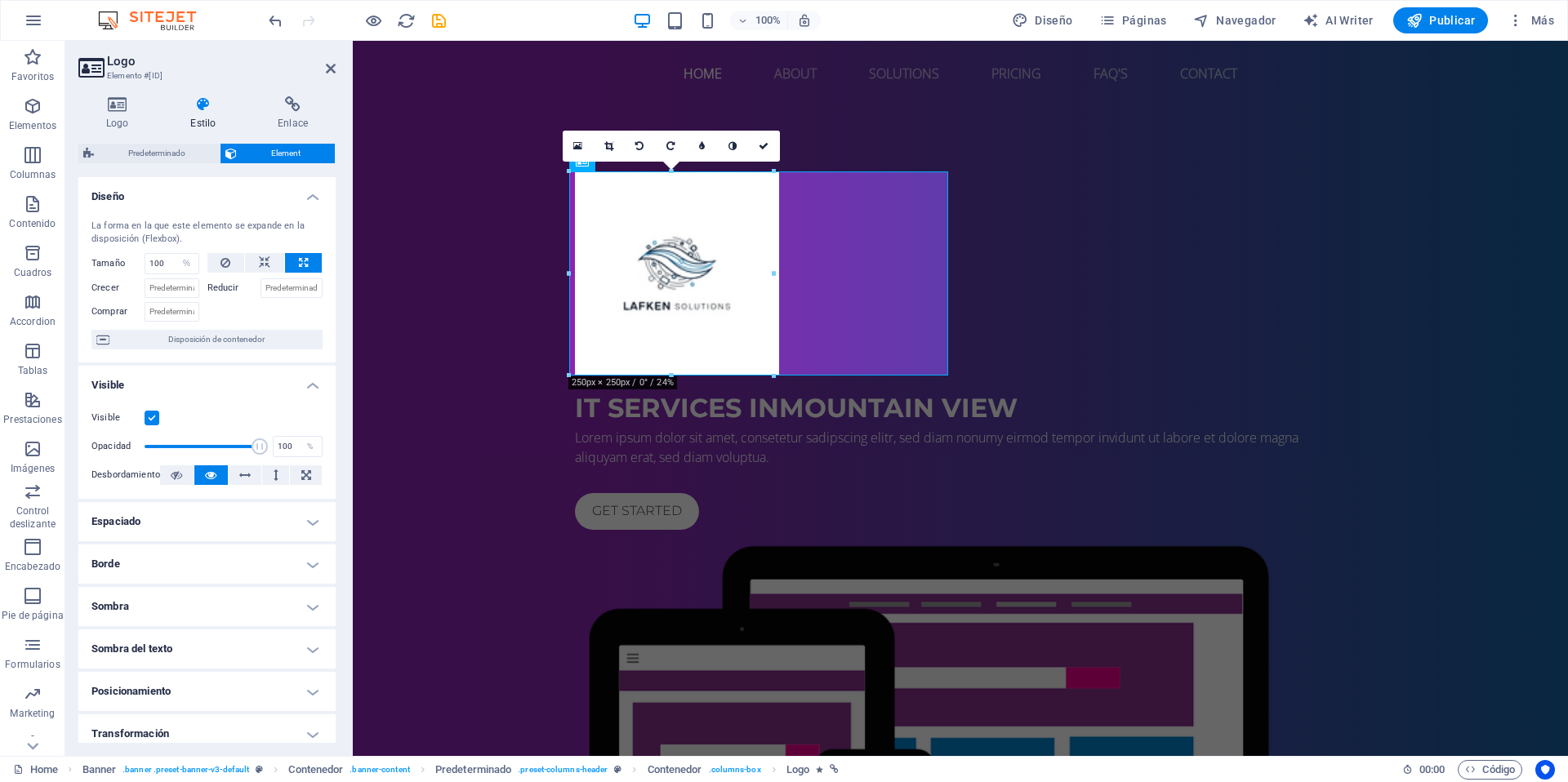 click on "Posicionamiento" at bounding box center (207, 691) 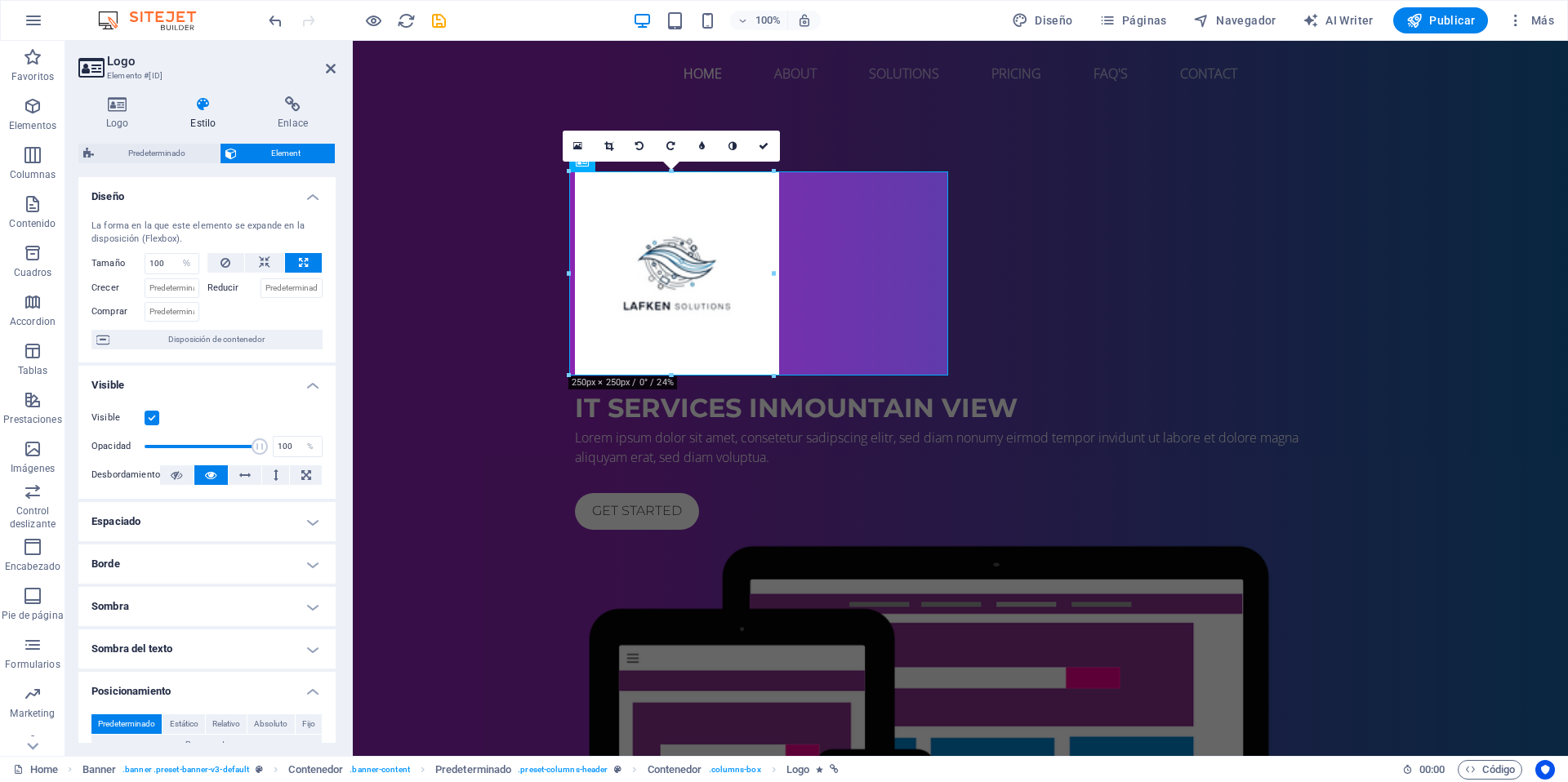 drag, startPoint x: 335, startPoint y: 507, endPoint x: 341, endPoint y: 599, distance: 92.19544 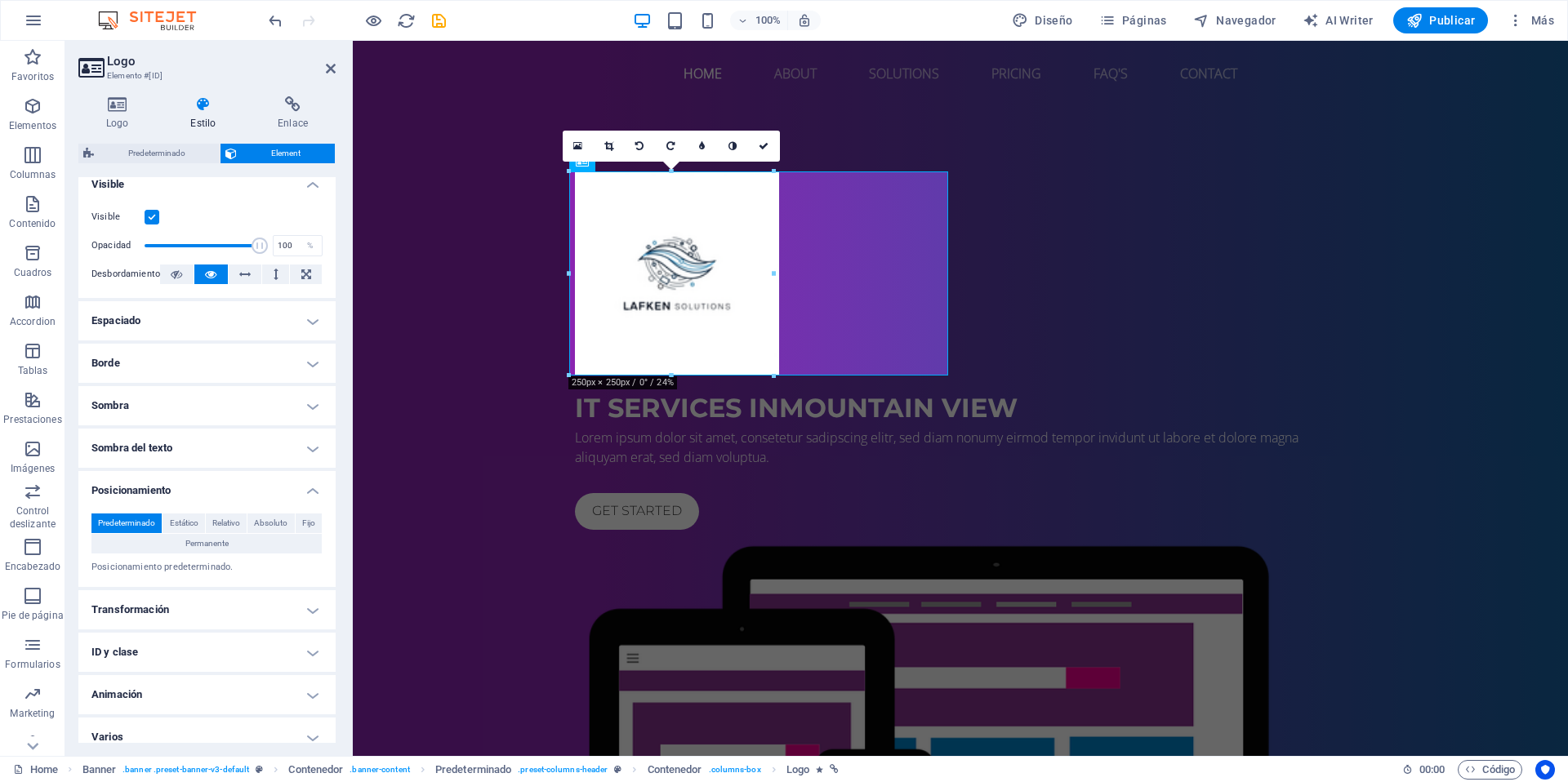 scroll, scrollTop: 211, scrollLeft: 0, axis: vertical 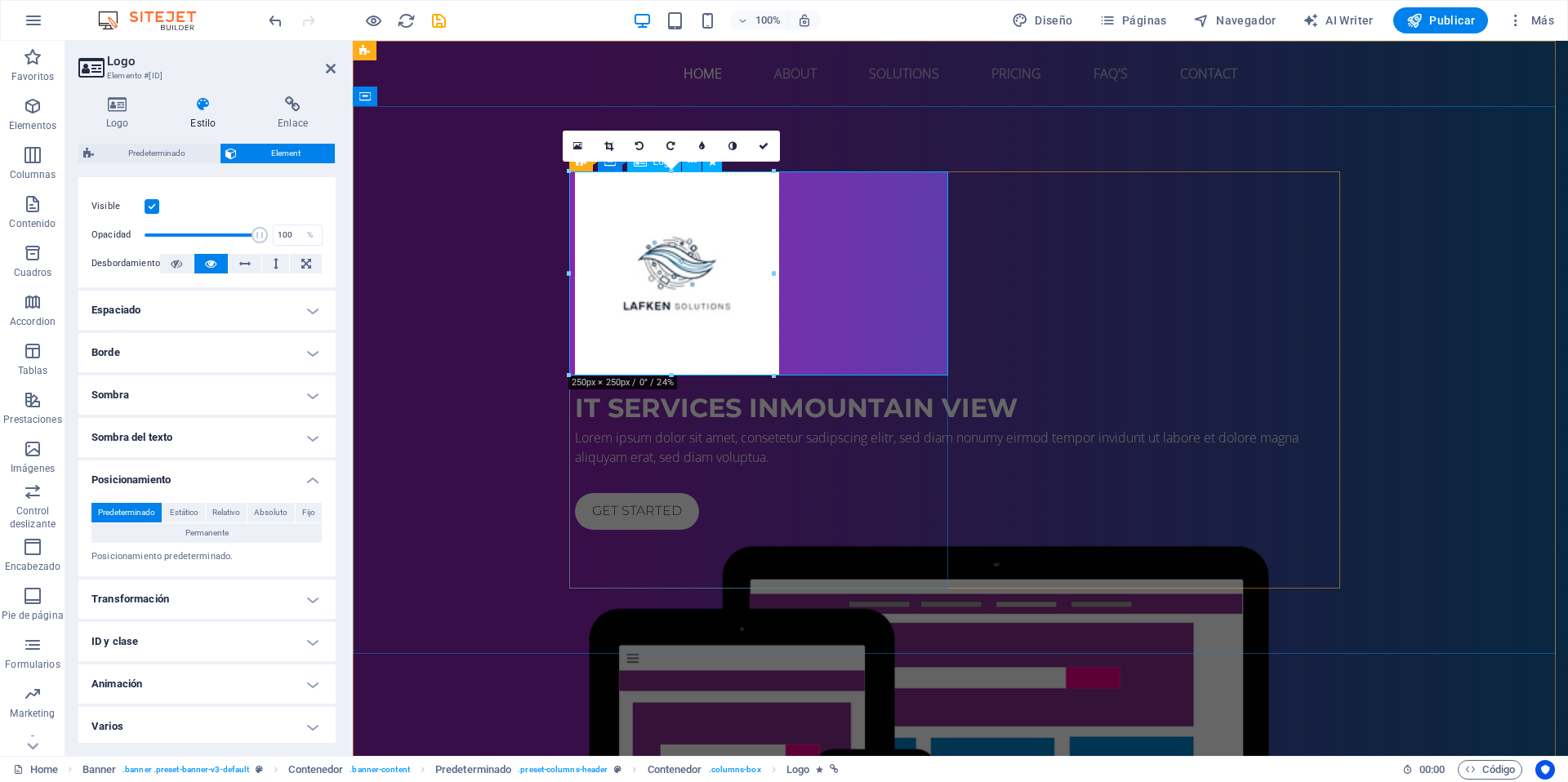 click at bounding box center (960, 273) 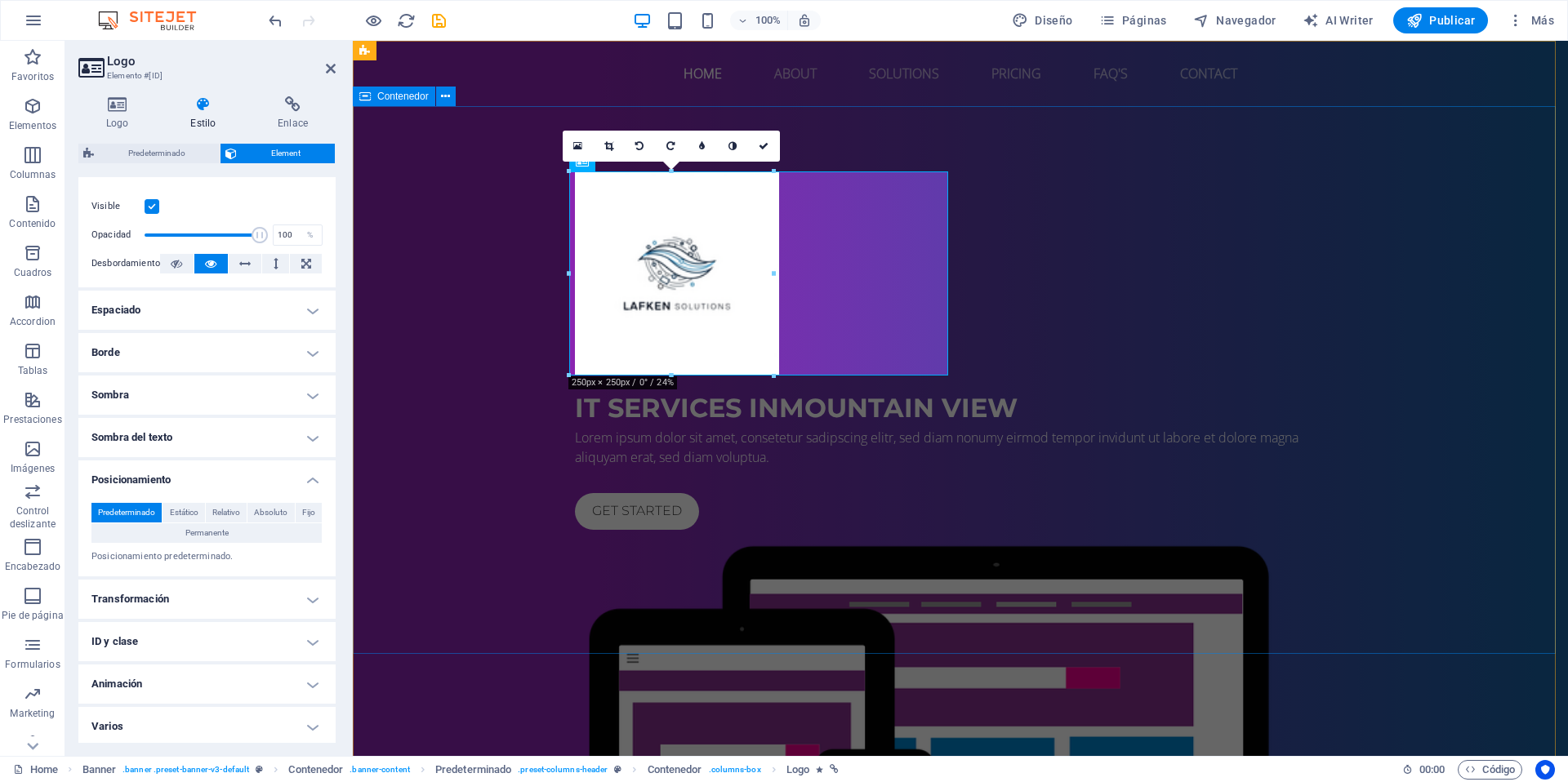 click on "IT Services in  Mountain View Lorem ipsum dolor sit amet, consetetur sadipscing elitr, sed diam nonumy eirmod tempor invidunt ut labore et dolore magna aliquyam erat, sed diam voluptua. Get started" at bounding box center [960, 593] 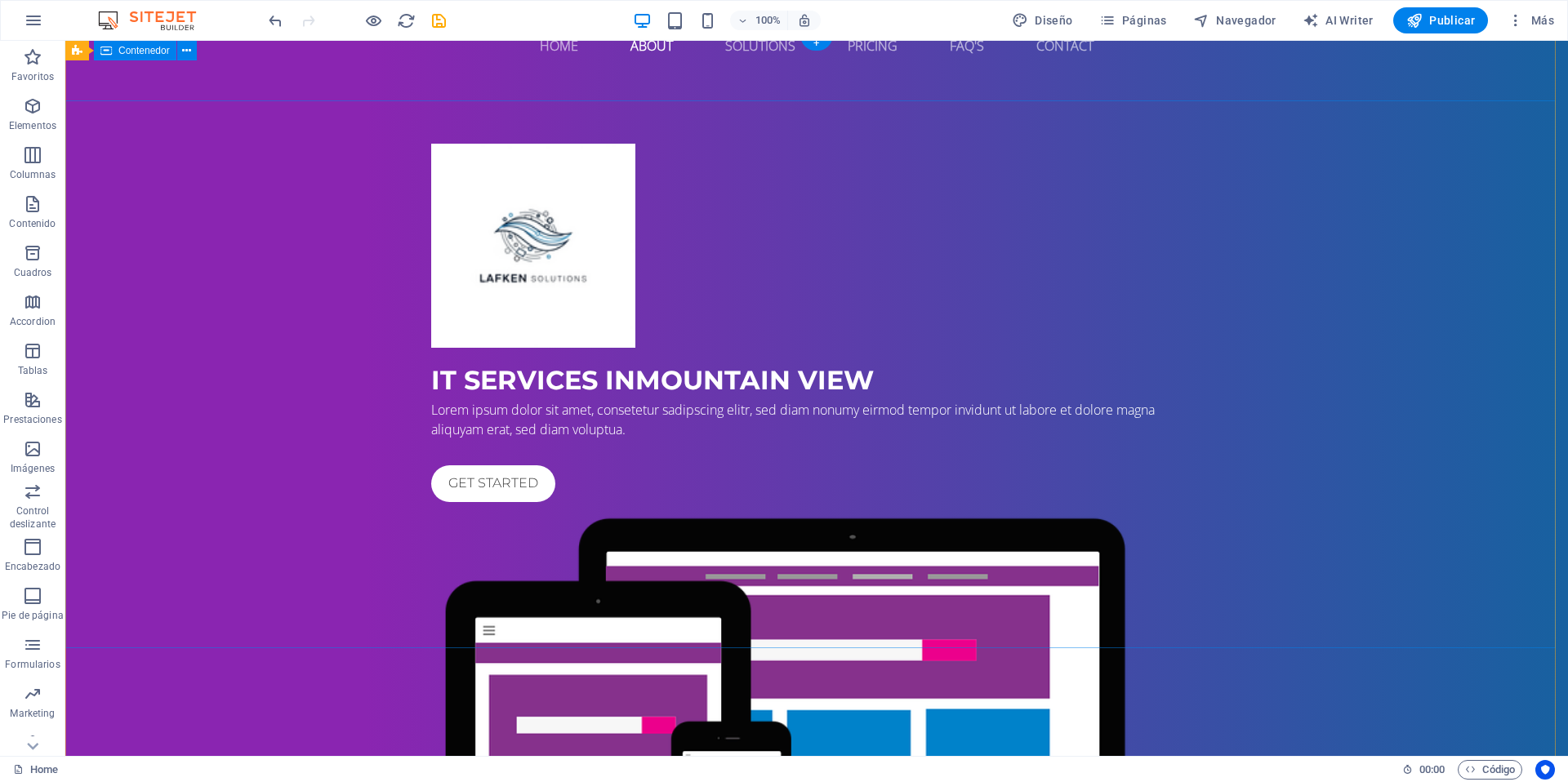 scroll, scrollTop: 0, scrollLeft: 0, axis: both 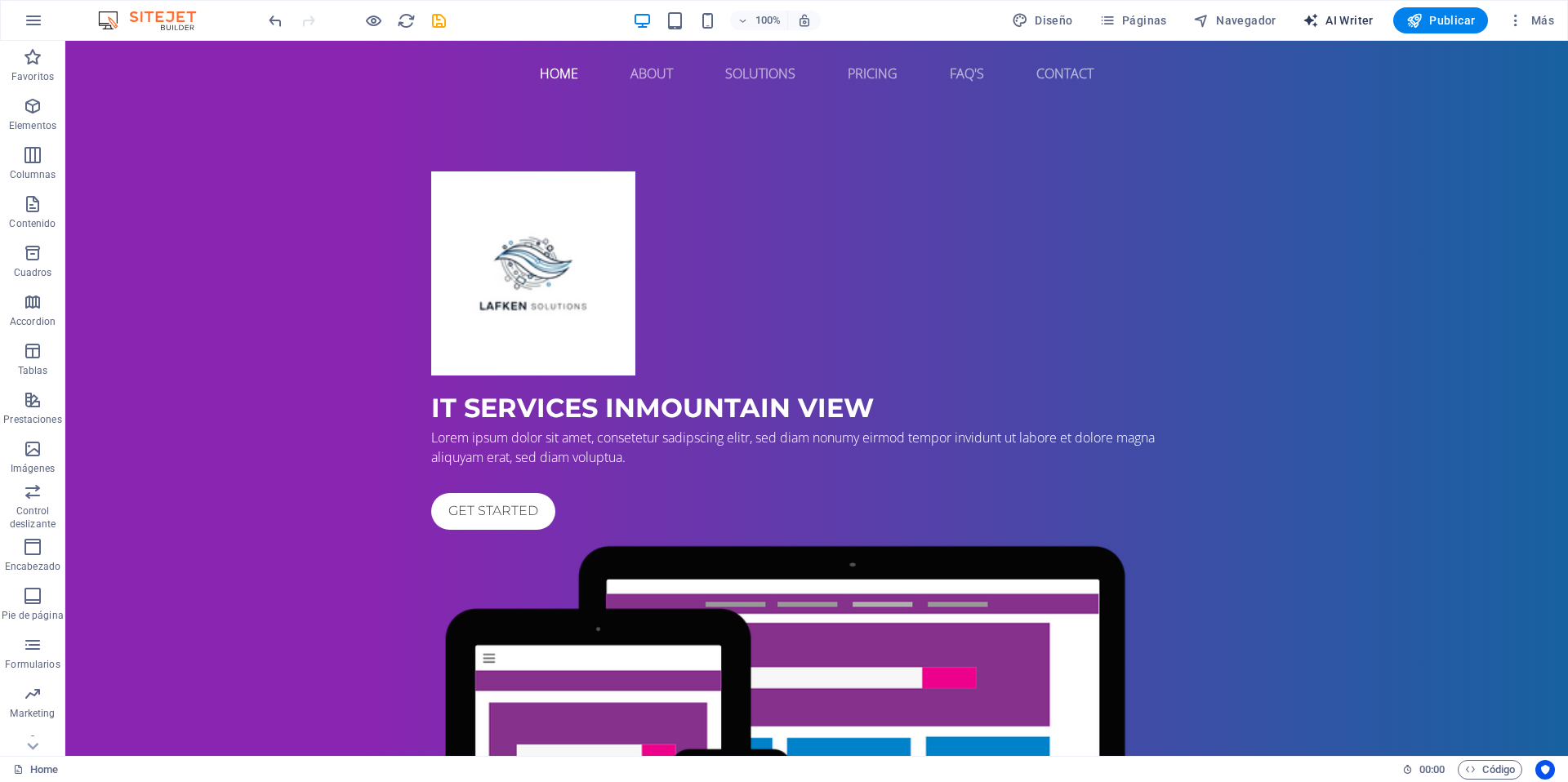 click on "AI Writer" at bounding box center [1338, 20] 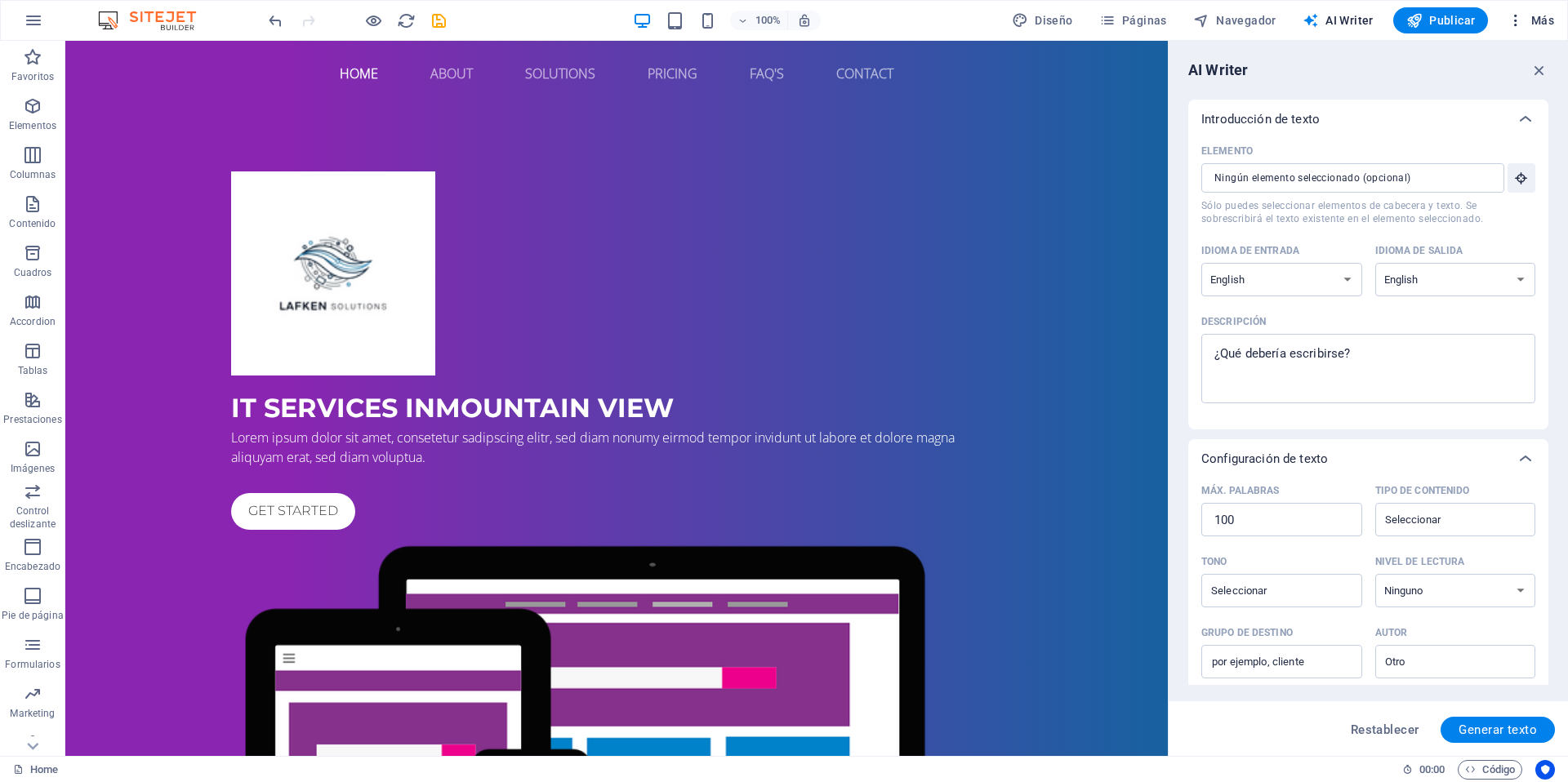 click on "Más" at bounding box center [1530, 20] 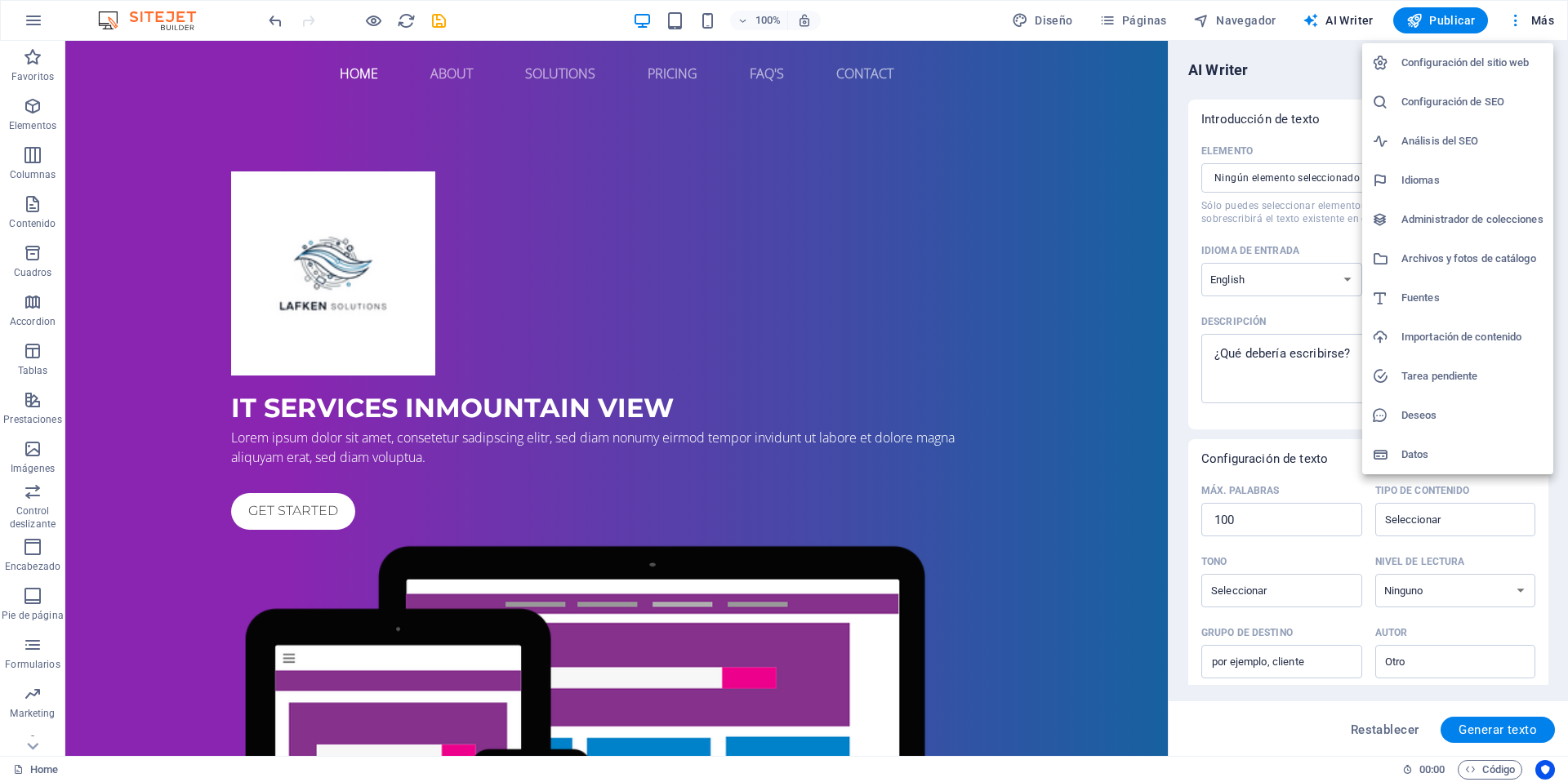 click at bounding box center (784, 391) 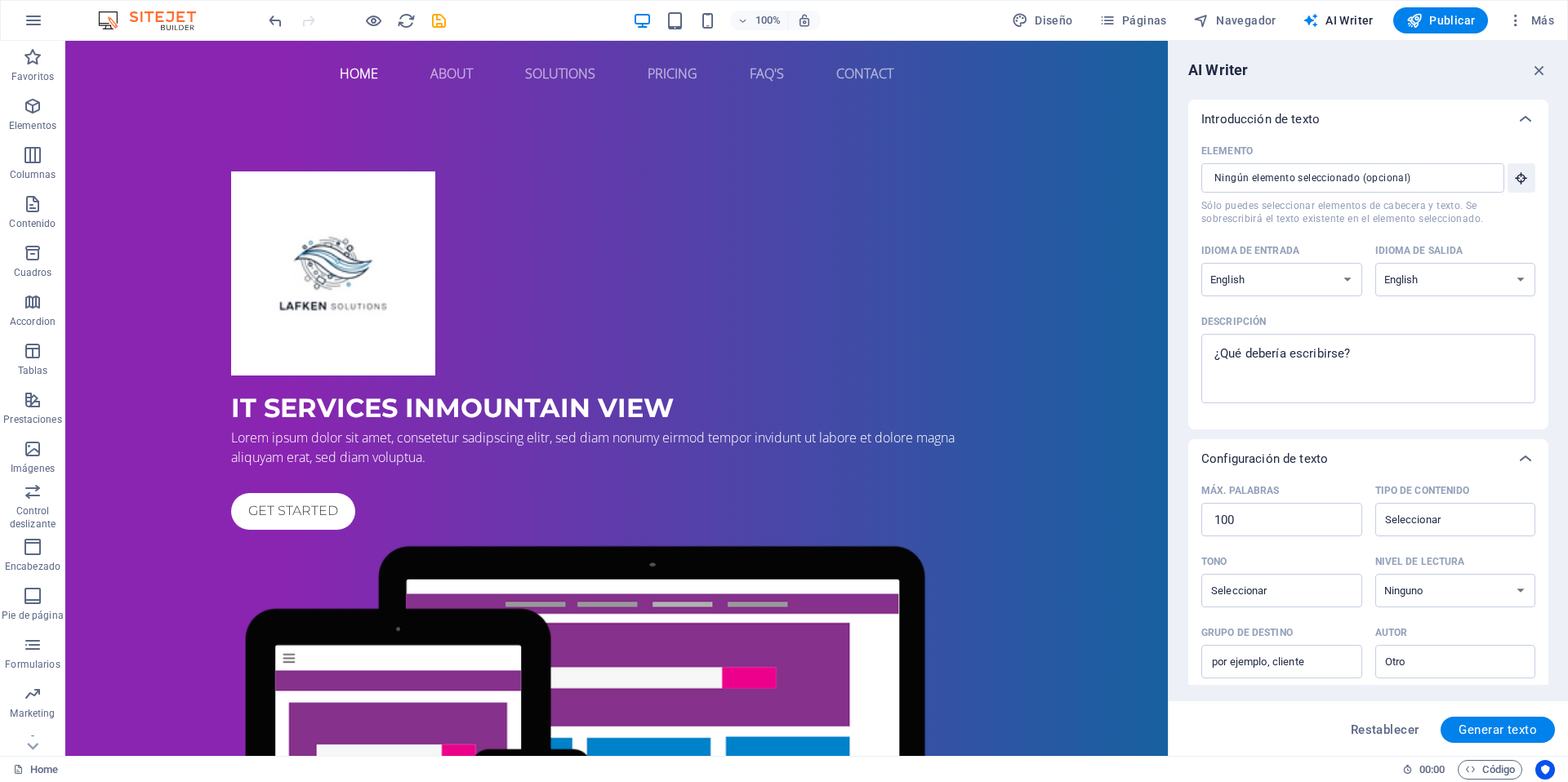 click at bounding box center [1516, 20] 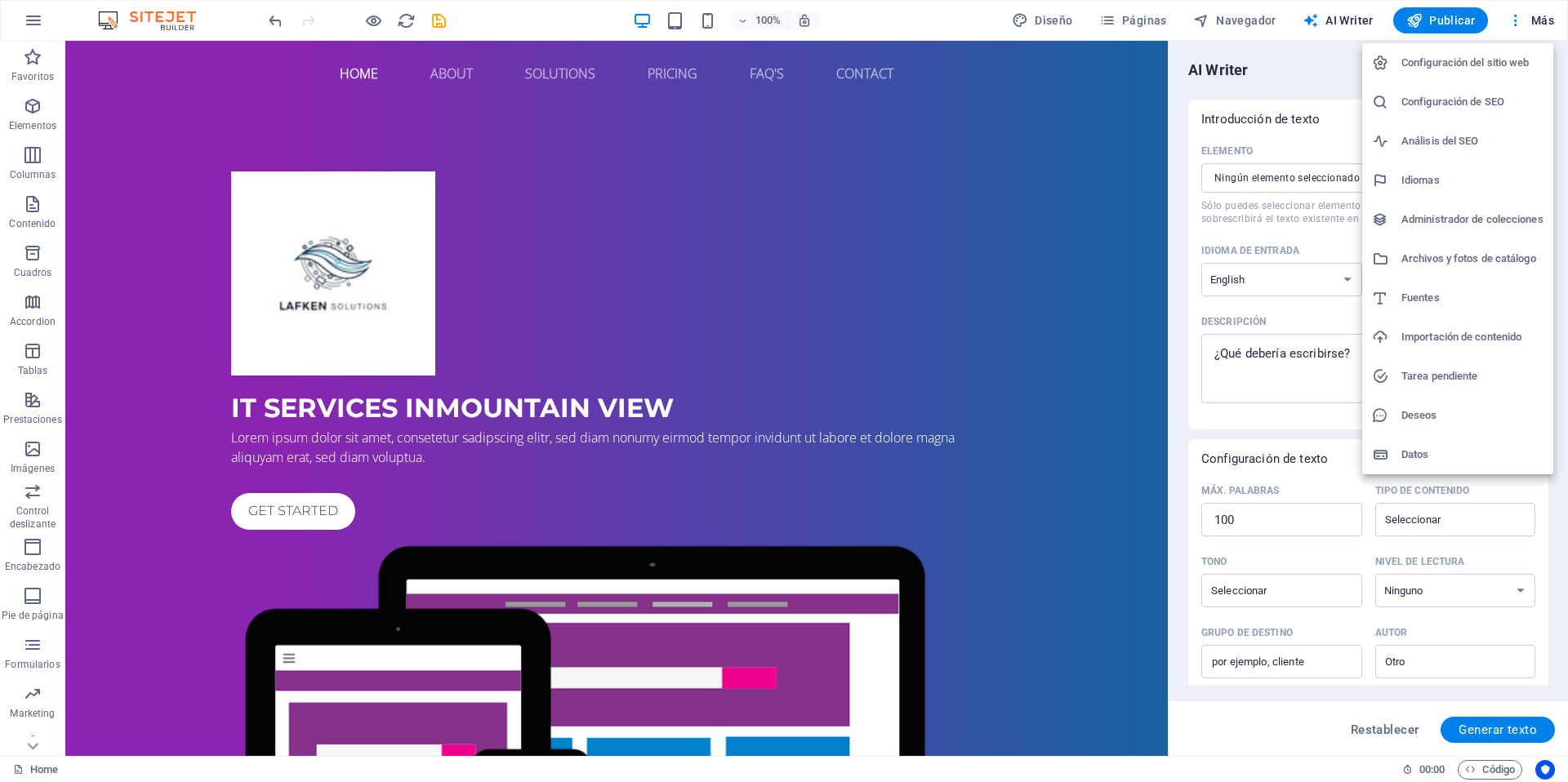 click at bounding box center [784, 391] 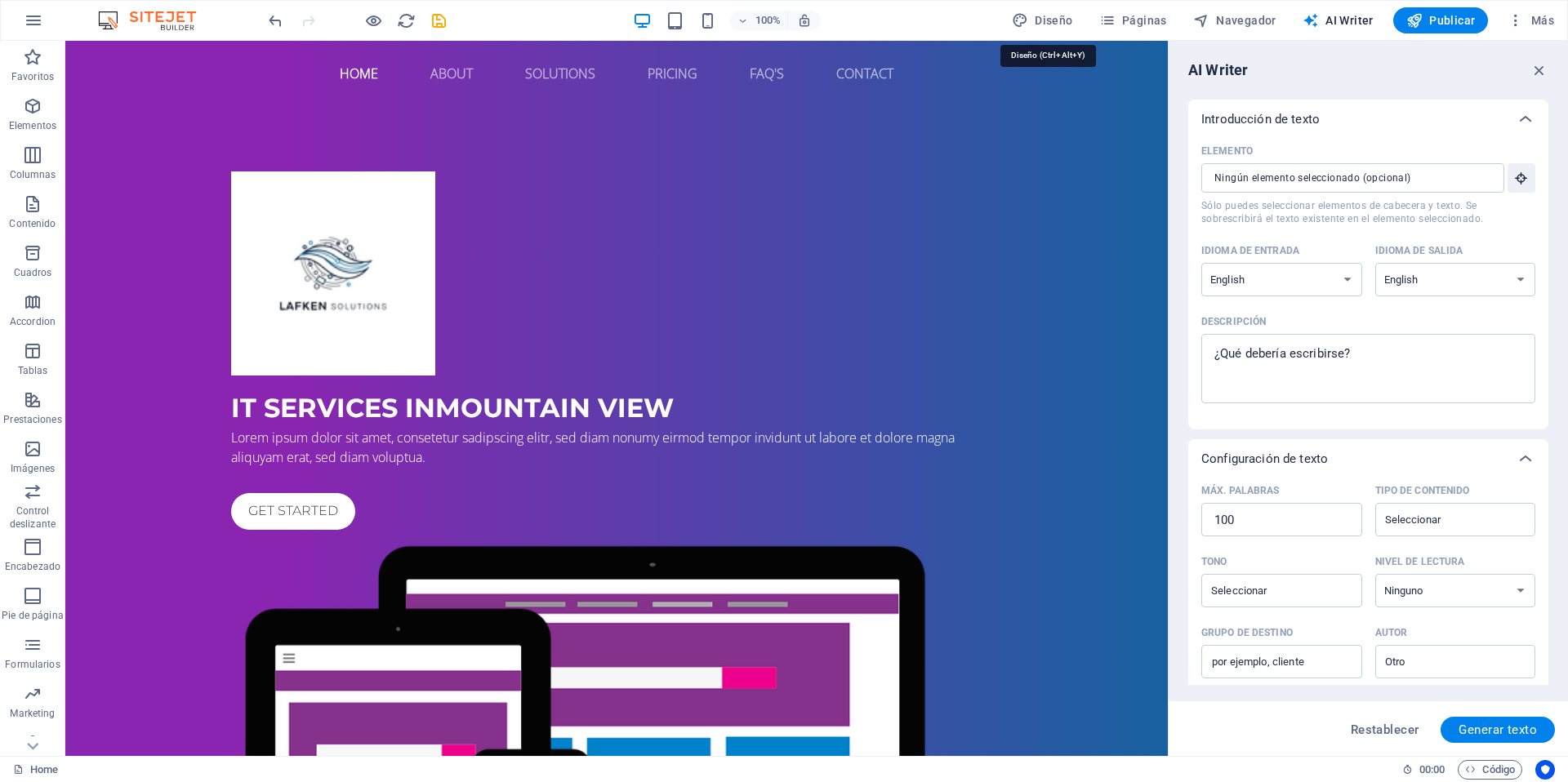 click on "Diseño" at bounding box center (1042, 20) 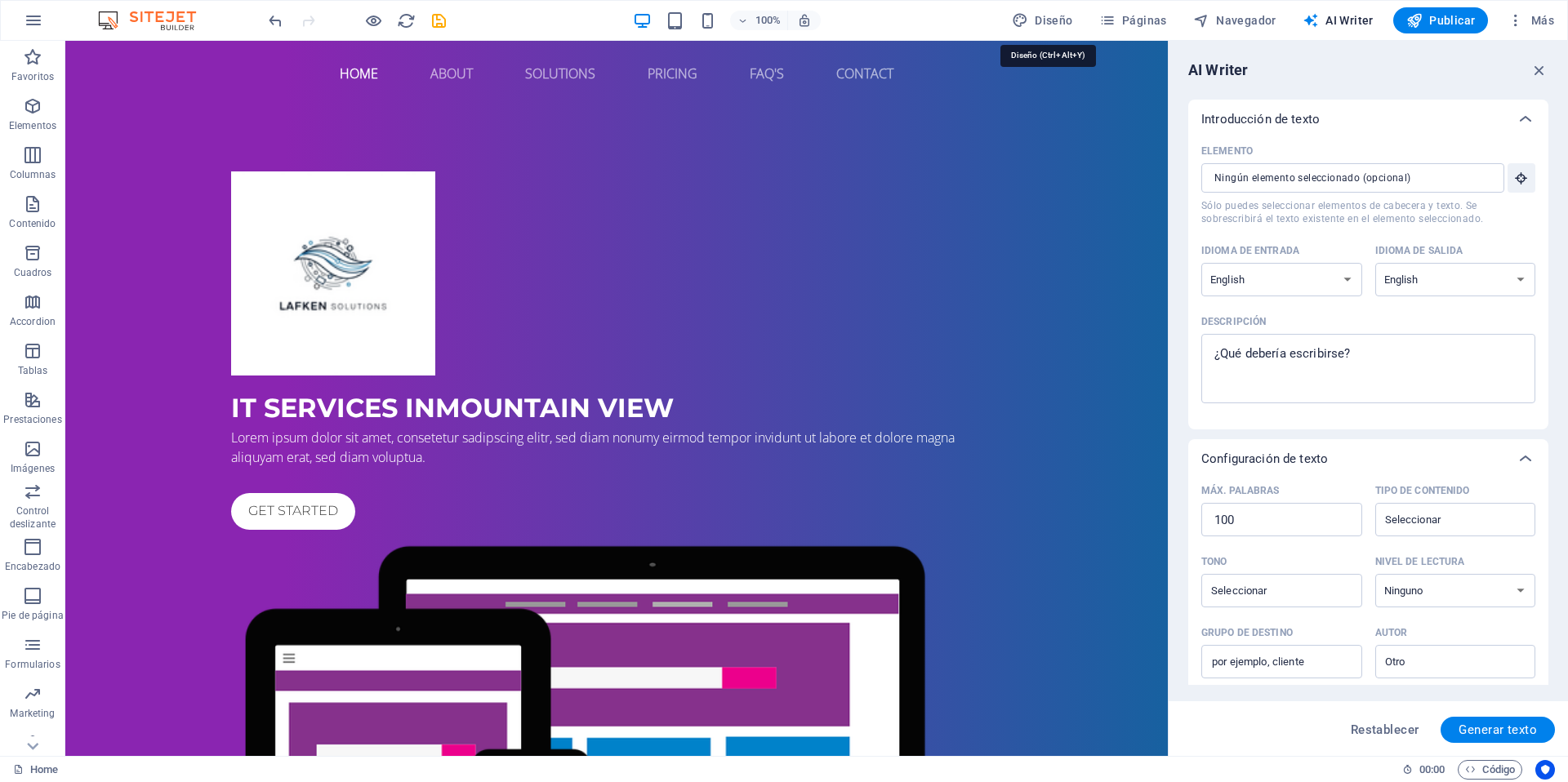 select on "px" 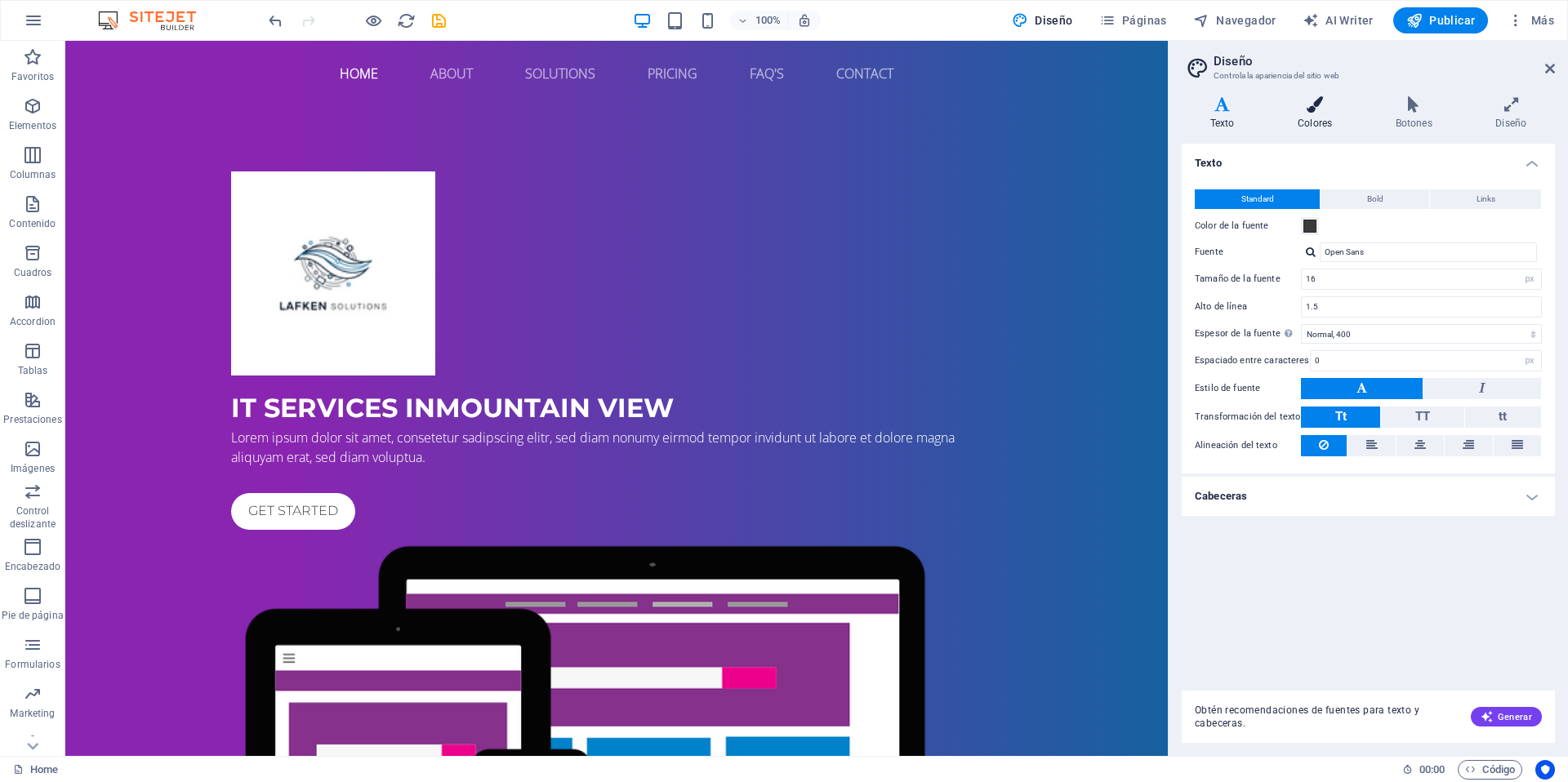 click on "Colores" at bounding box center (1318, 113) 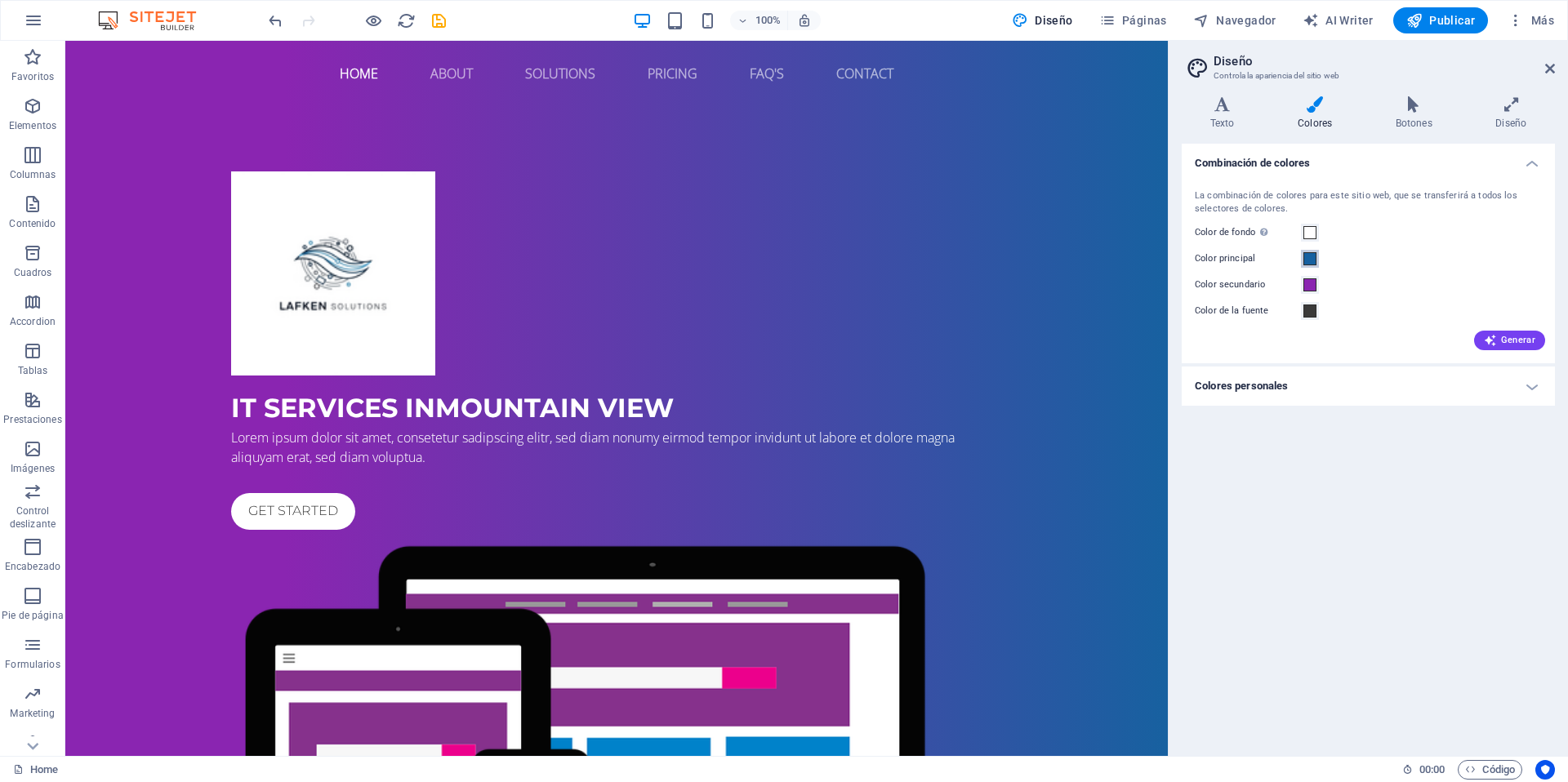 click at bounding box center (1310, 259) 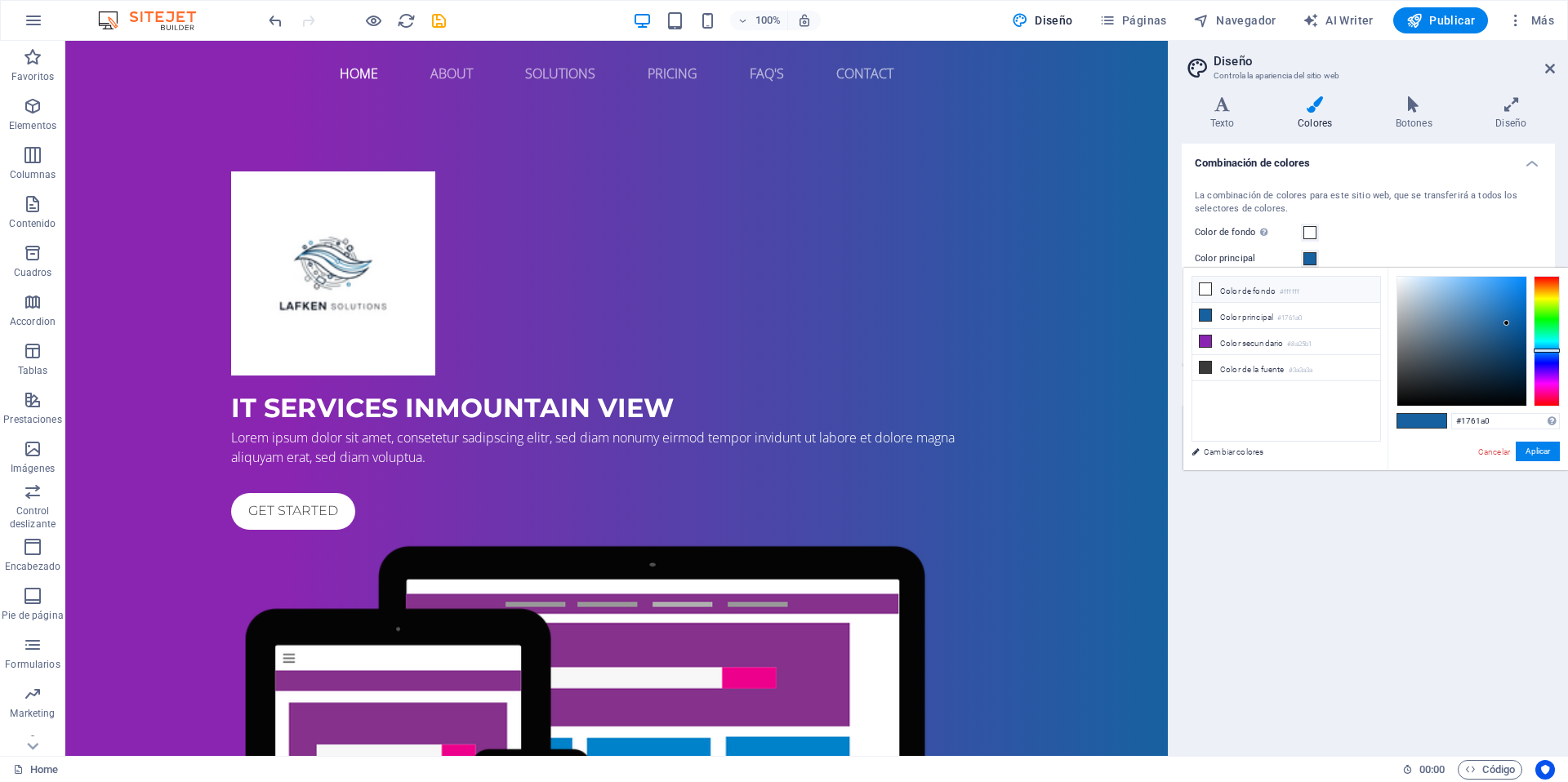 click on "Color de fondo
#ffffff" at bounding box center (1286, 290) 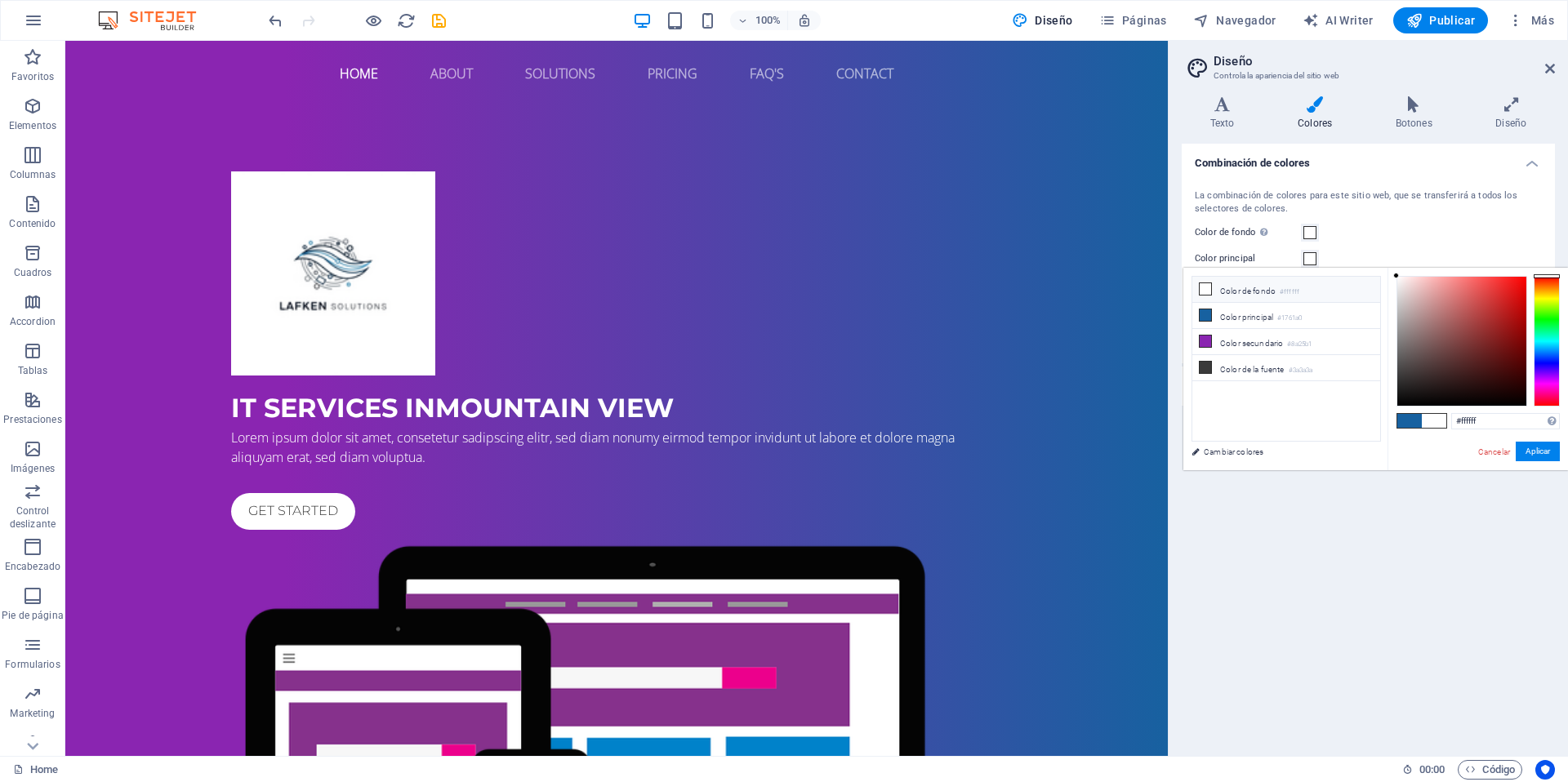 click on "Color de fondo
#ffffff" at bounding box center [1286, 290] 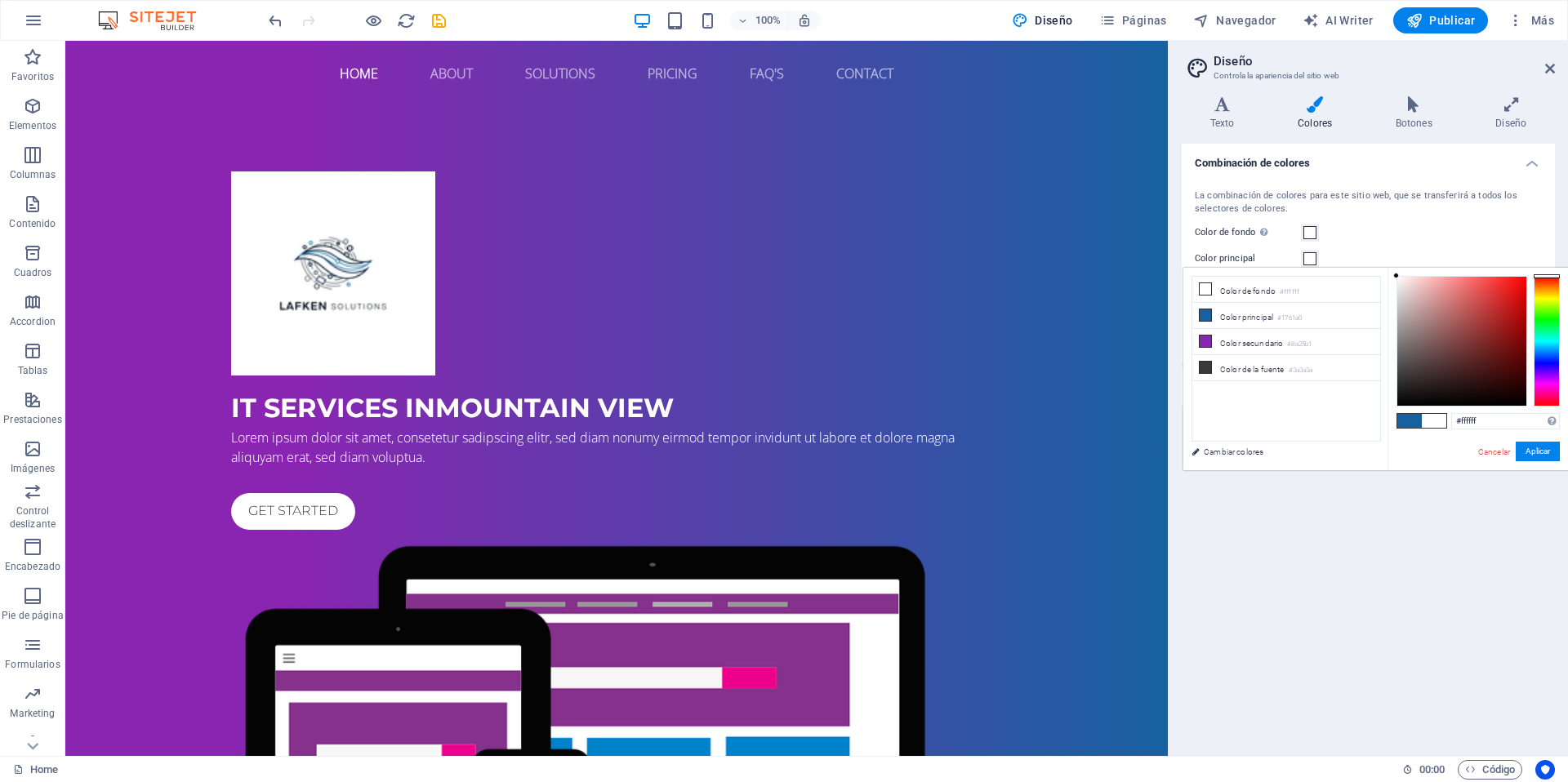 click on "#ffffff Formatos soportados #0852ed rgb(8, 82, 237) rgba(8, 82, 237, 90%) hsv(221,97,93) hsl(221, 93%, 48%) Cancelar Aplicar" at bounding box center [1477, 487] 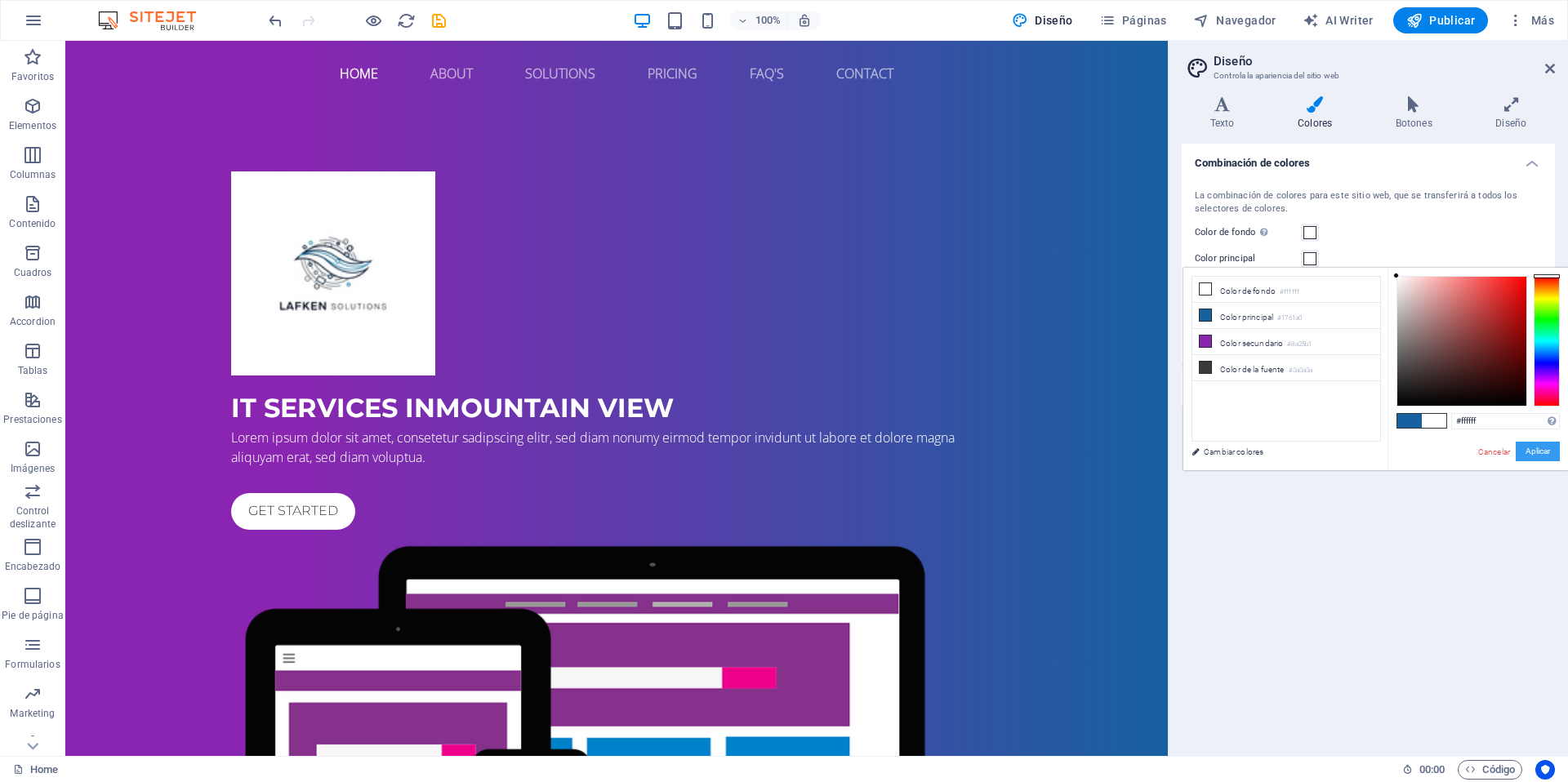 click on "Aplicar" at bounding box center [1538, 451] 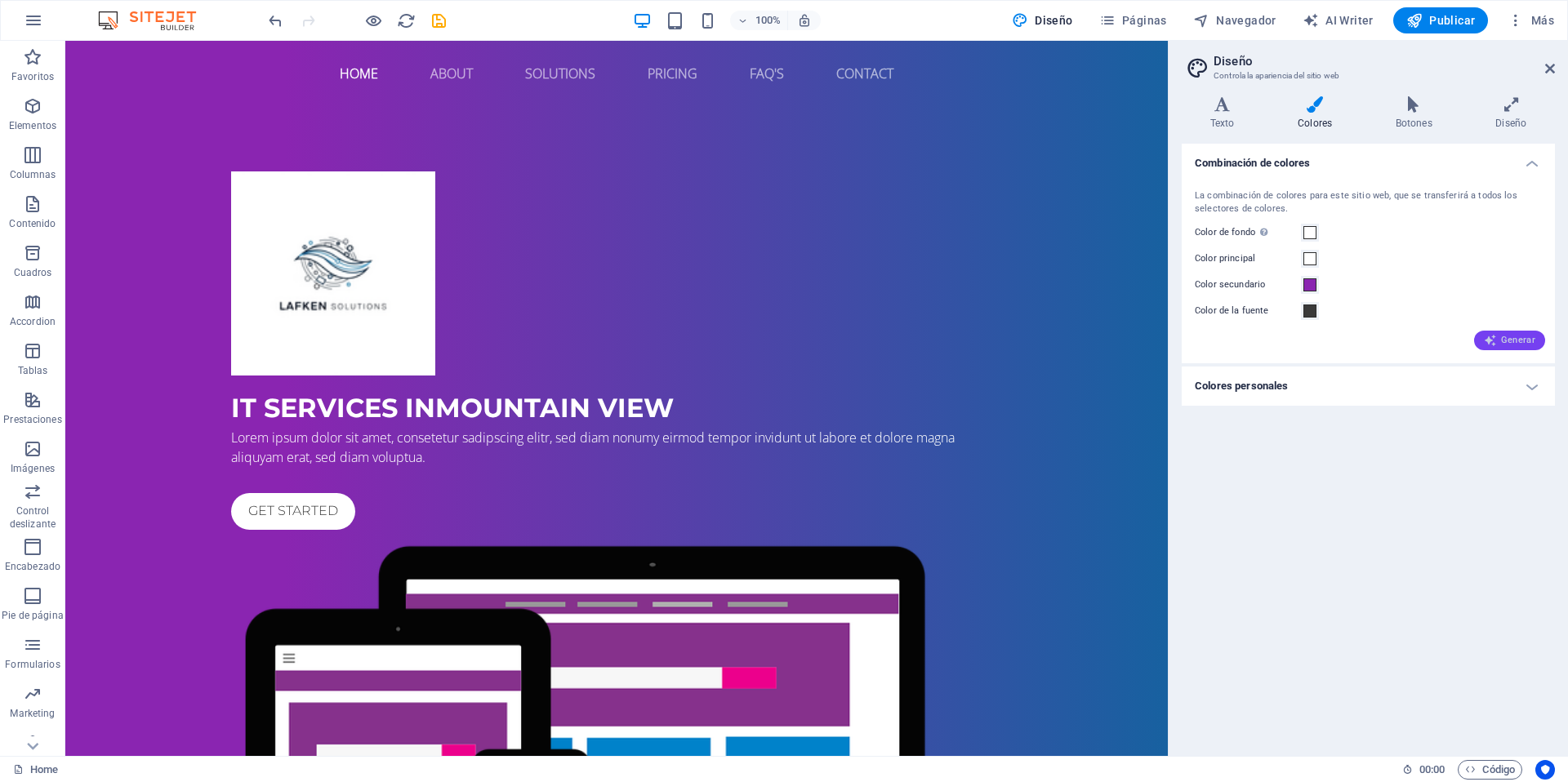 click on "Generar" at bounding box center (1509, 340) 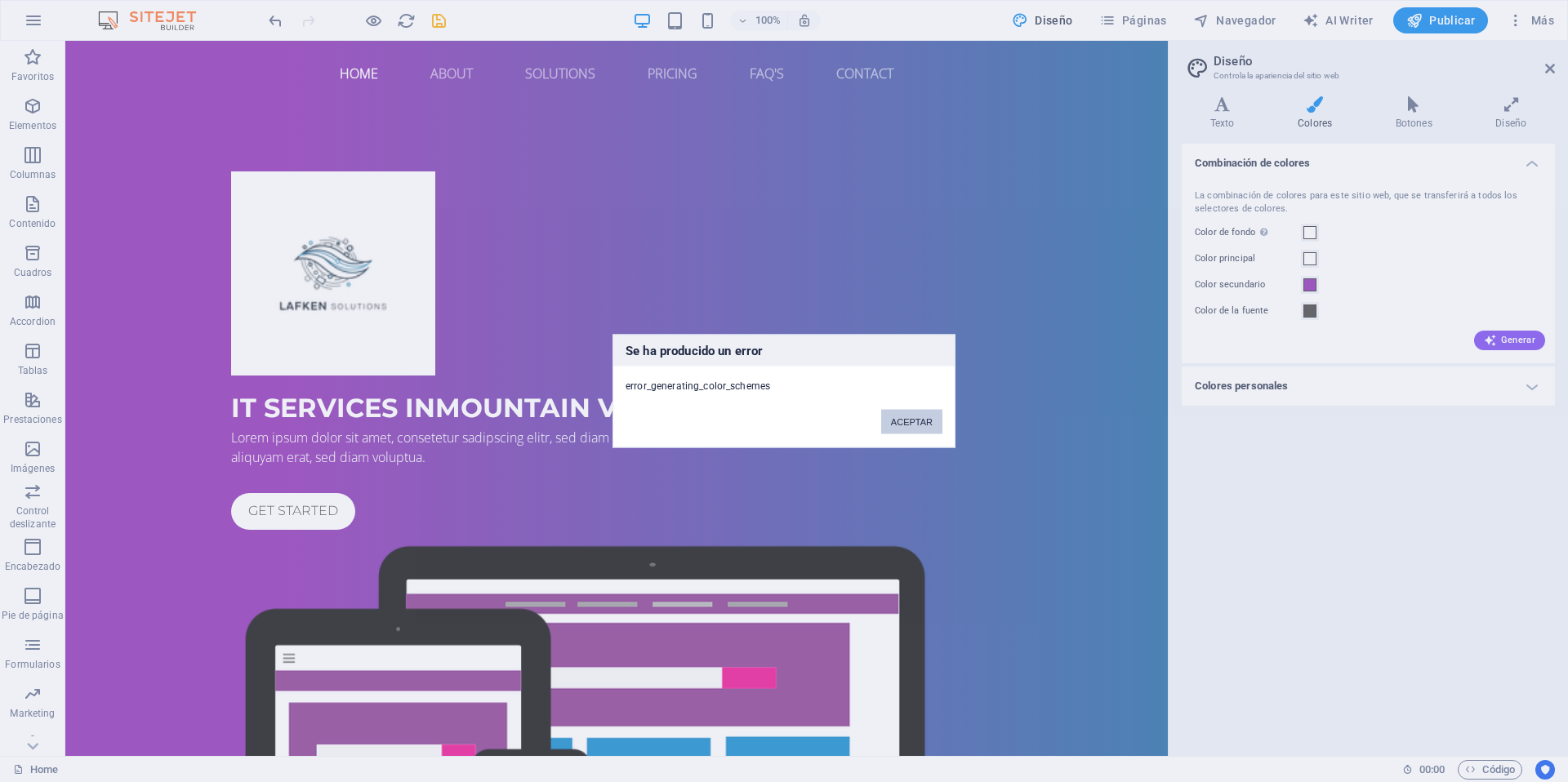 click on "ACEPTAR" at bounding box center (911, 422) 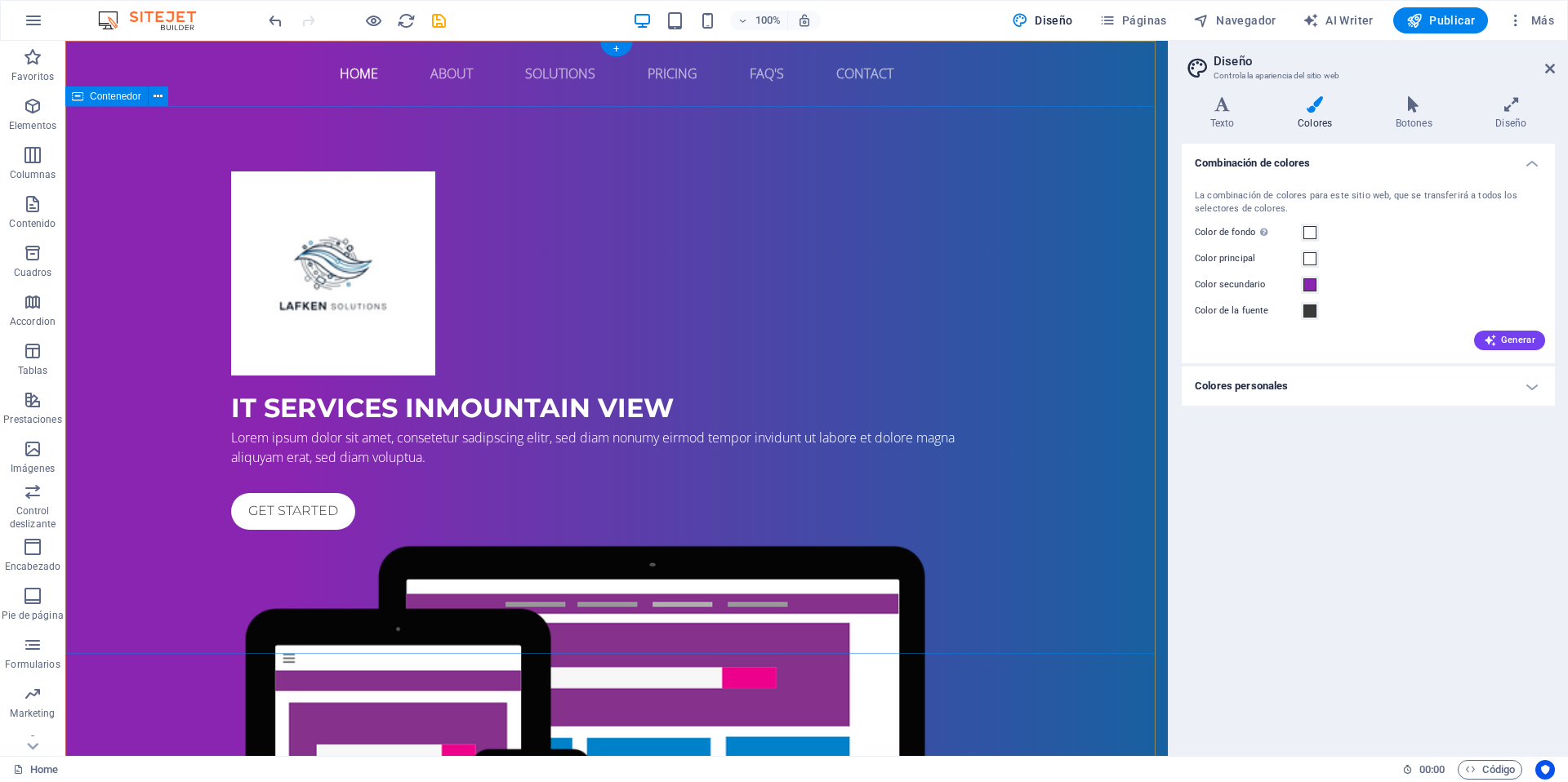 click on "IT Services in  Mountain View Lorem ipsum dolor sit amet, consetetur sadipscing elitr, sed diam nonumy eirmod tempor invidunt ut labore et dolore magna aliquyam erat, sed diam voluptua. Get started" at bounding box center (617, 593) 